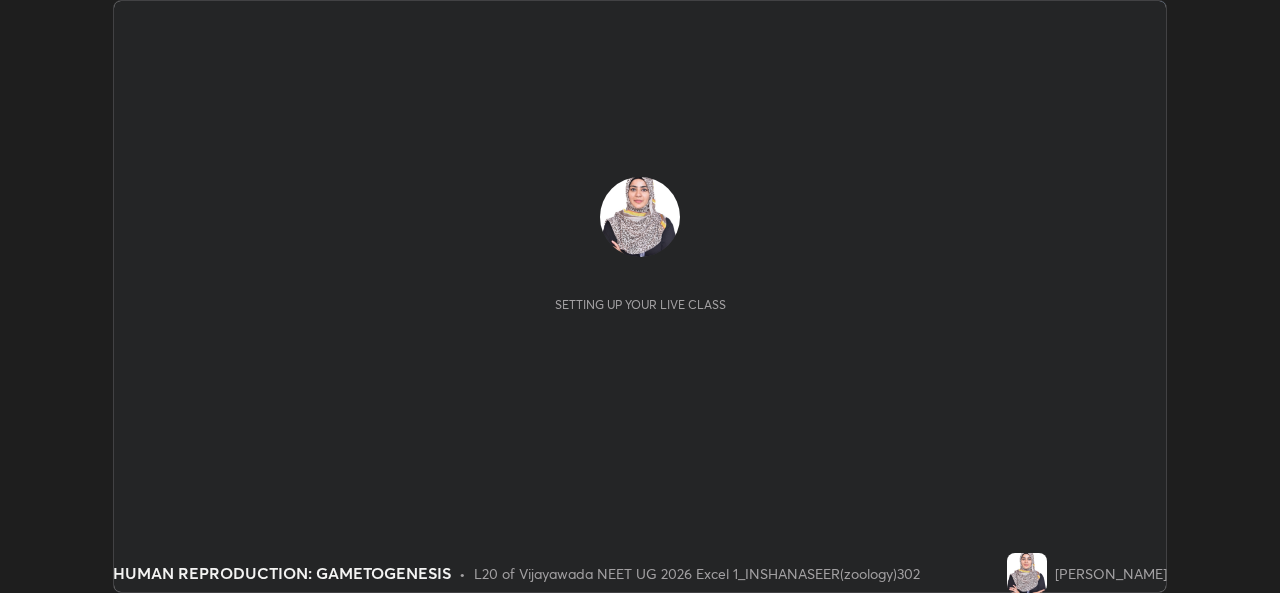 scroll, scrollTop: 0, scrollLeft: 0, axis: both 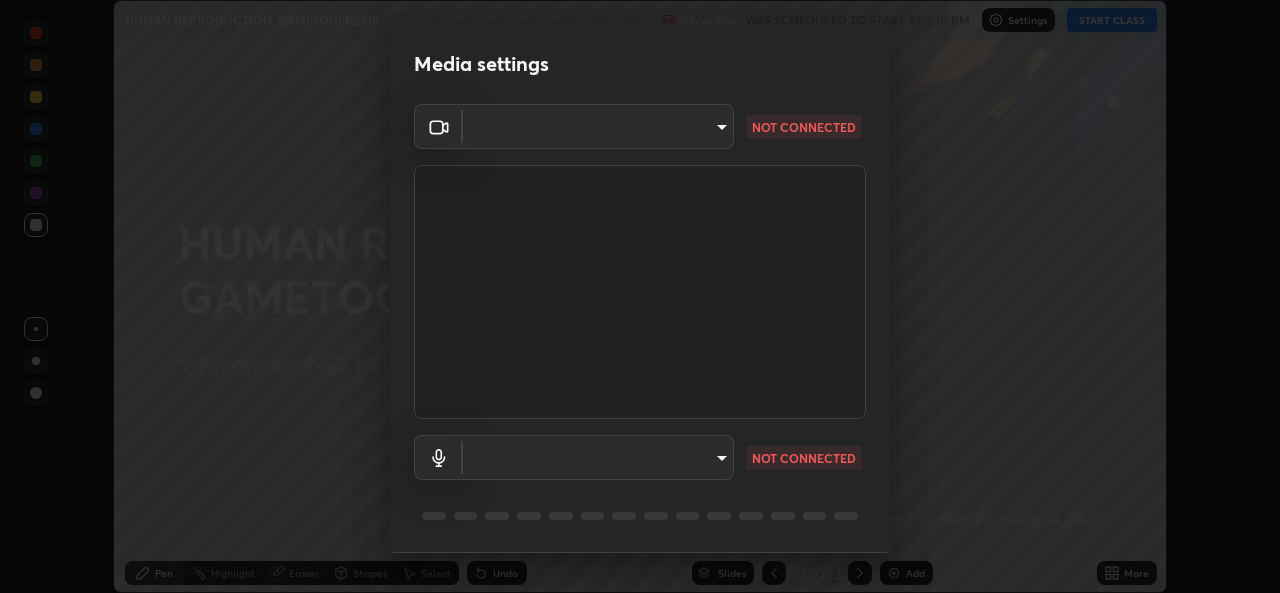 type on "bb6bfb2c3e050858e51022754121e3c6250b5f61065bbf27813739129998e6af" 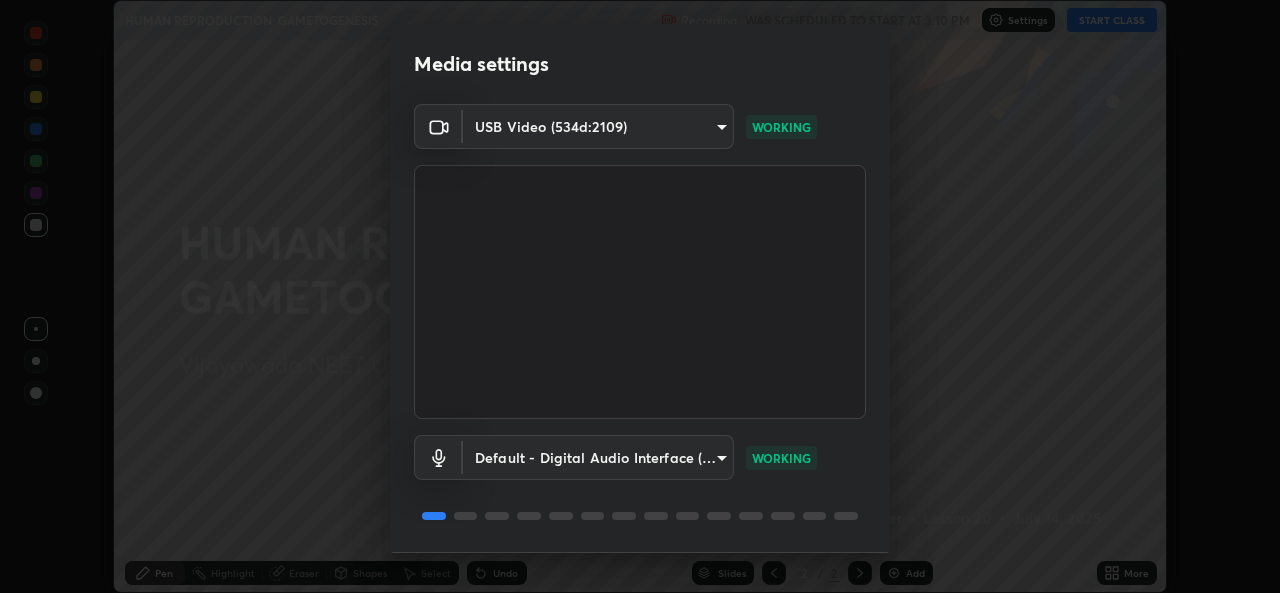 scroll, scrollTop: 63, scrollLeft: 0, axis: vertical 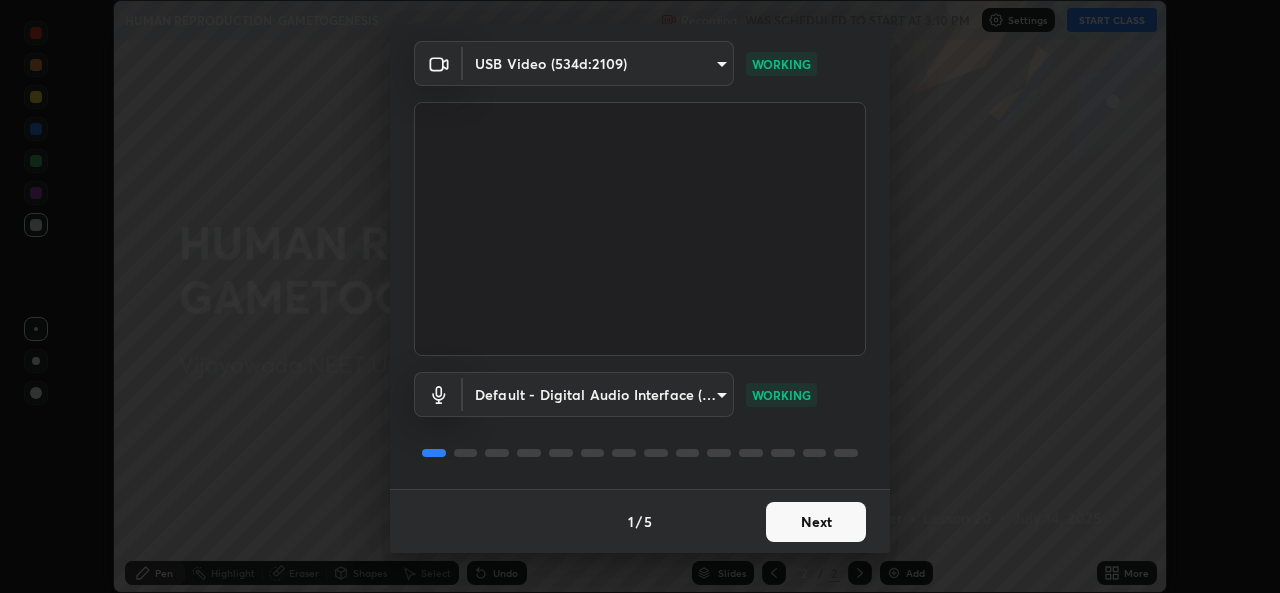 click on "Next" at bounding box center [816, 522] 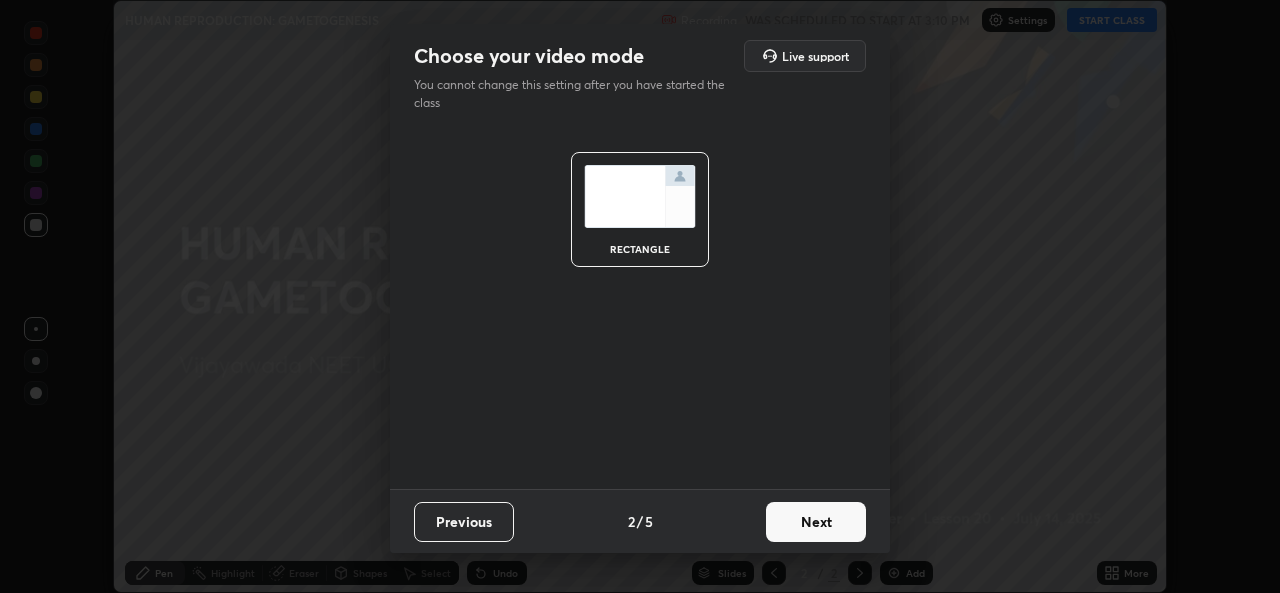 scroll, scrollTop: 0, scrollLeft: 0, axis: both 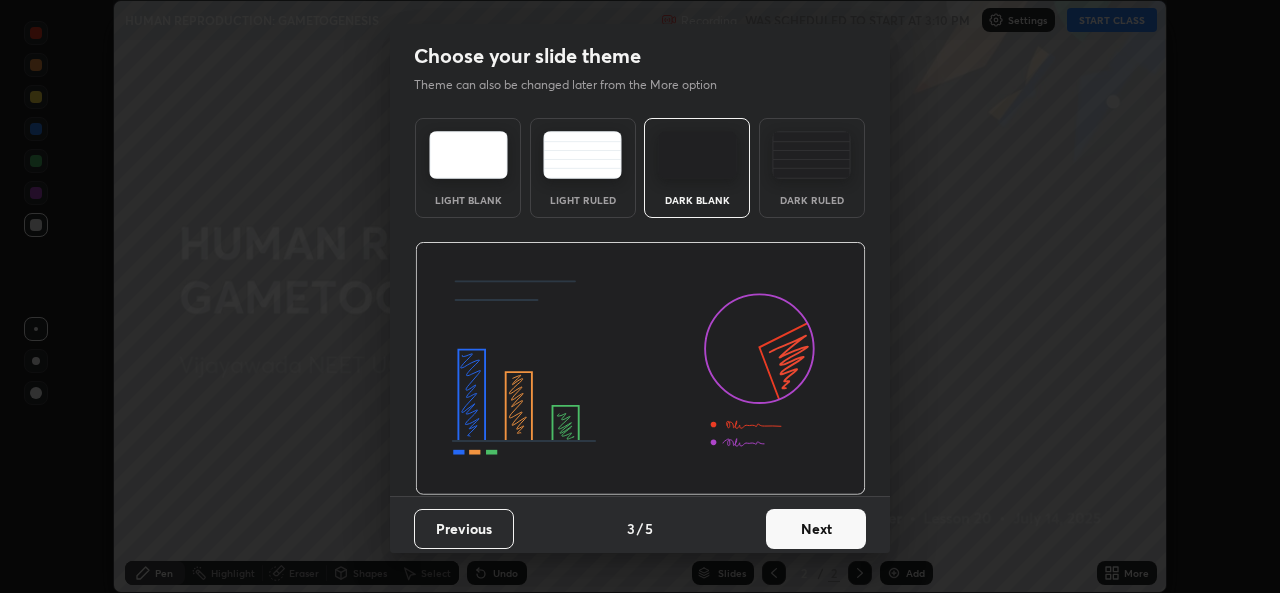 click on "Next" at bounding box center [816, 529] 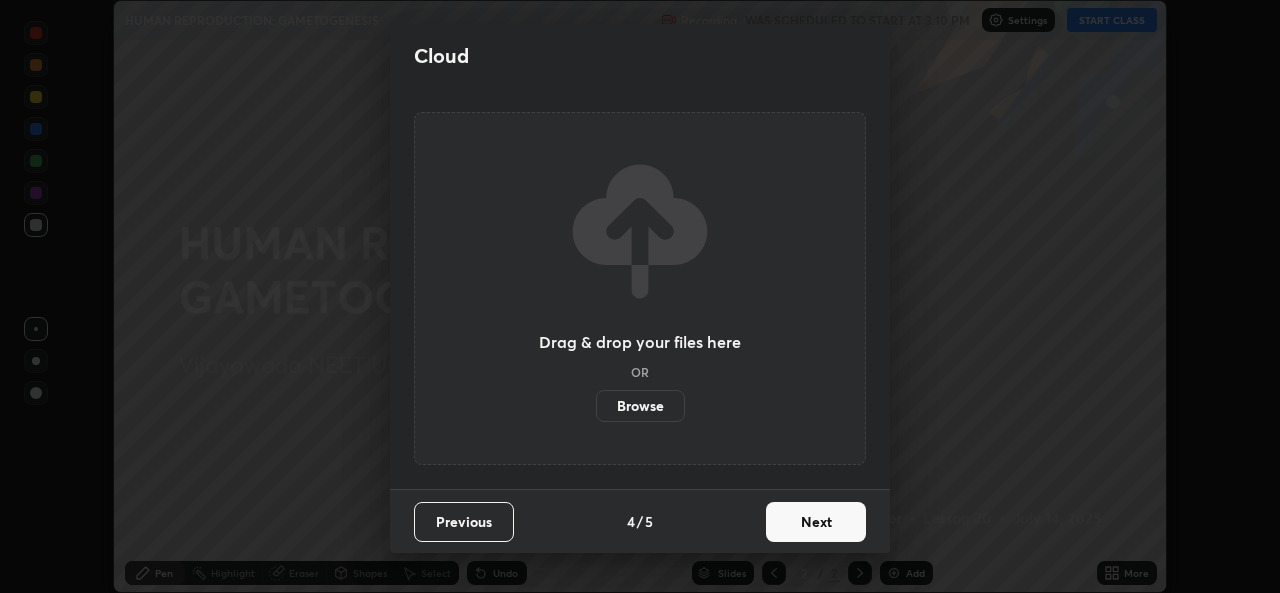 click on "Next" at bounding box center (816, 522) 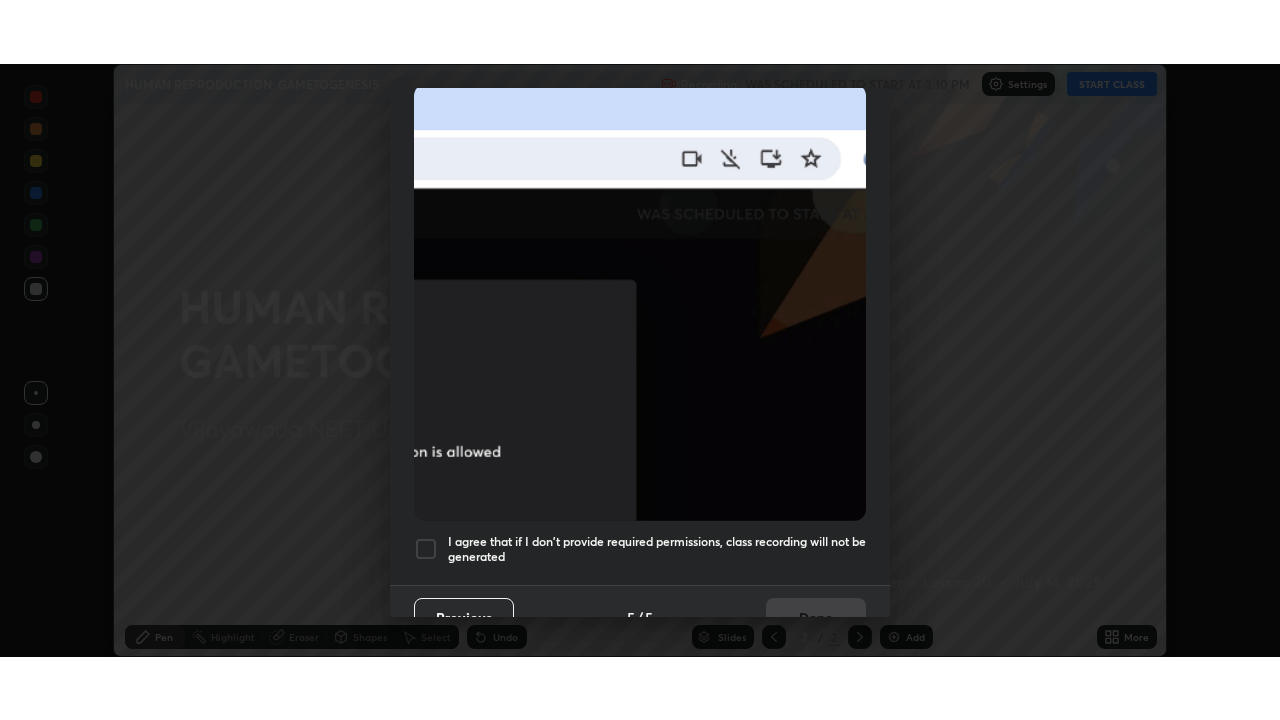 scroll, scrollTop: 471, scrollLeft: 0, axis: vertical 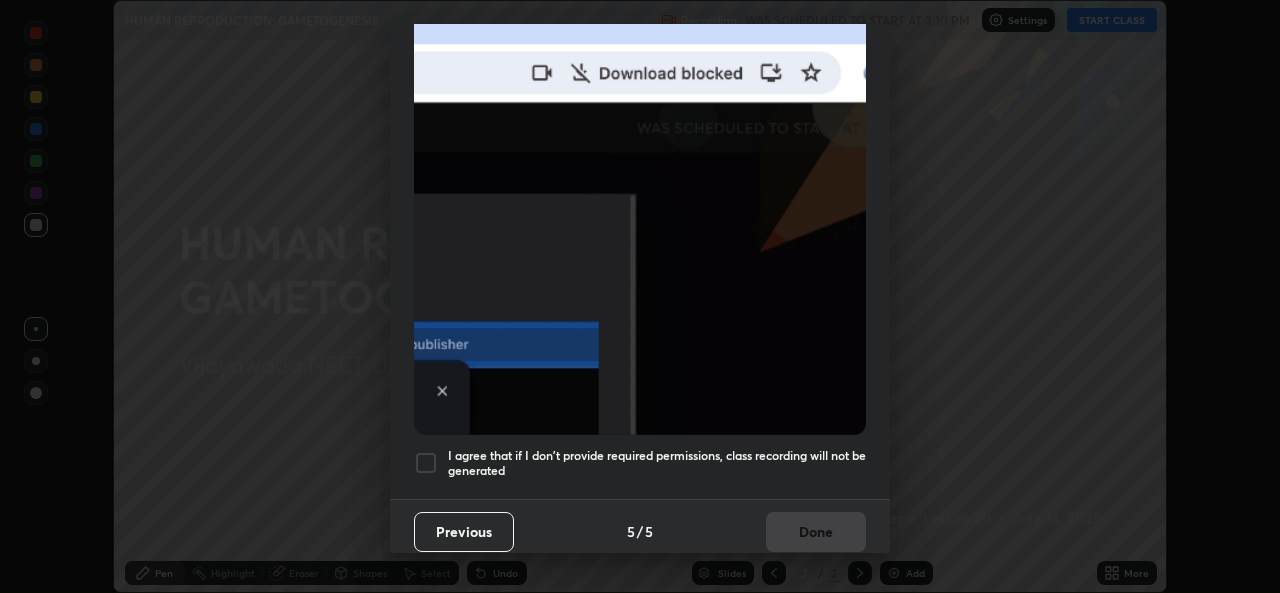 click at bounding box center [426, 463] 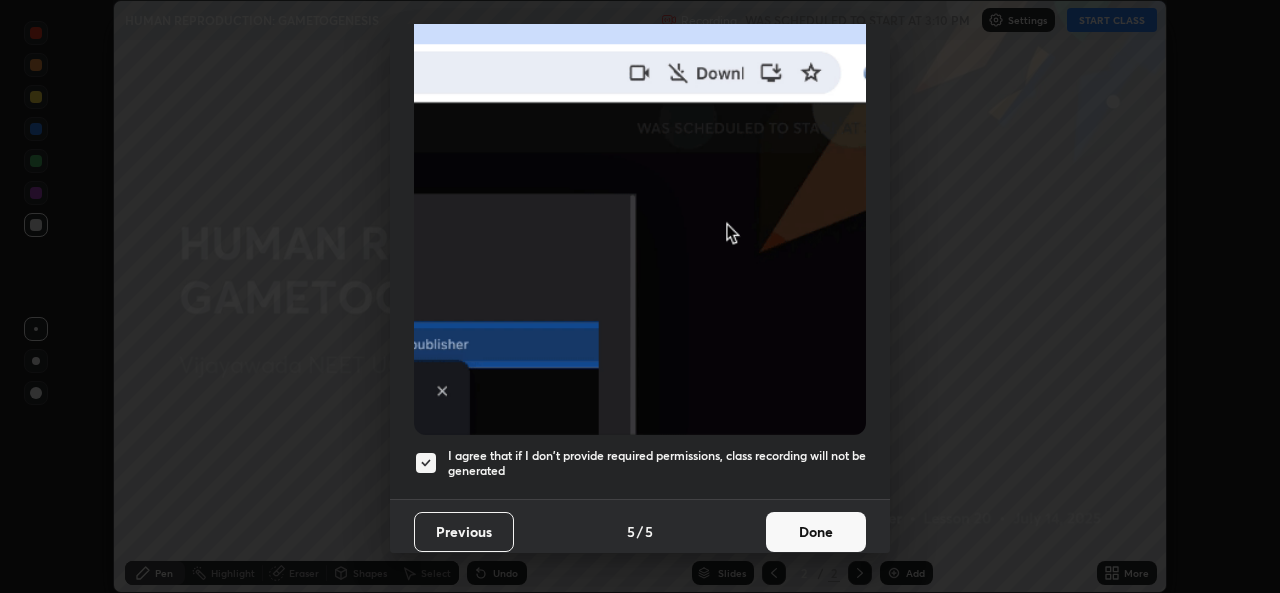 click on "Done" at bounding box center [816, 532] 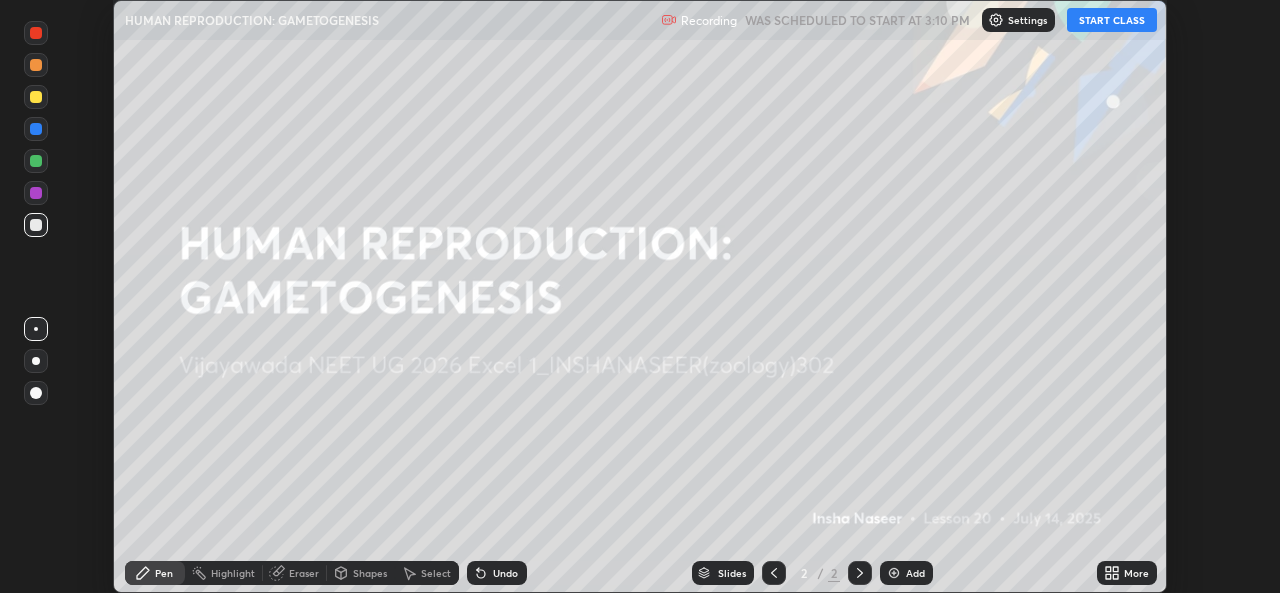 click on "START CLASS" at bounding box center [1112, 20] 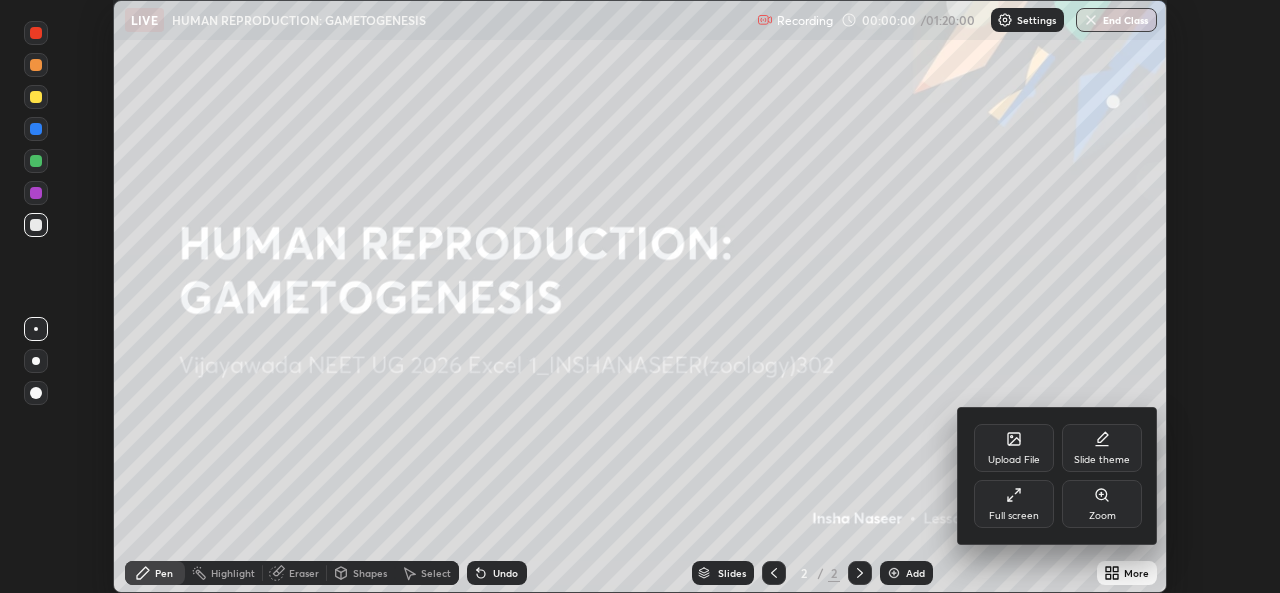 click on "Full screen" at bounding box center [1014, 504] 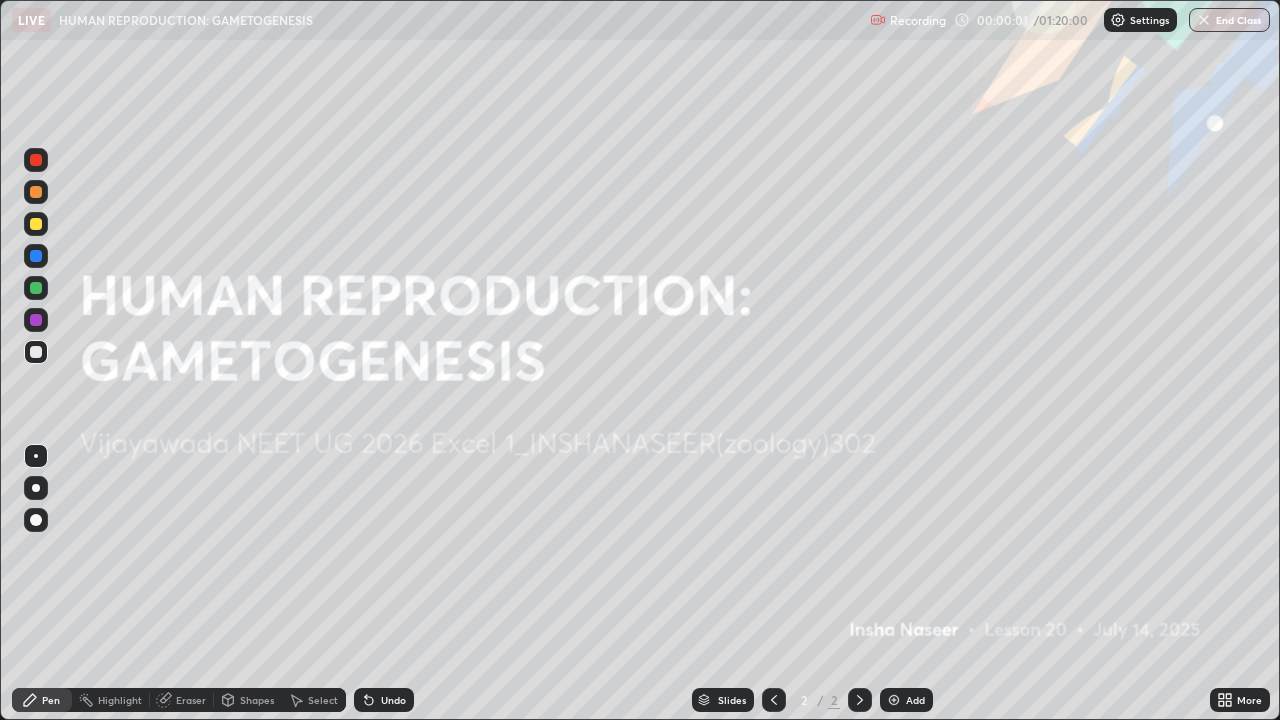 scroll, scrollTop: 99280, scrollLeft: 98720, axis: both 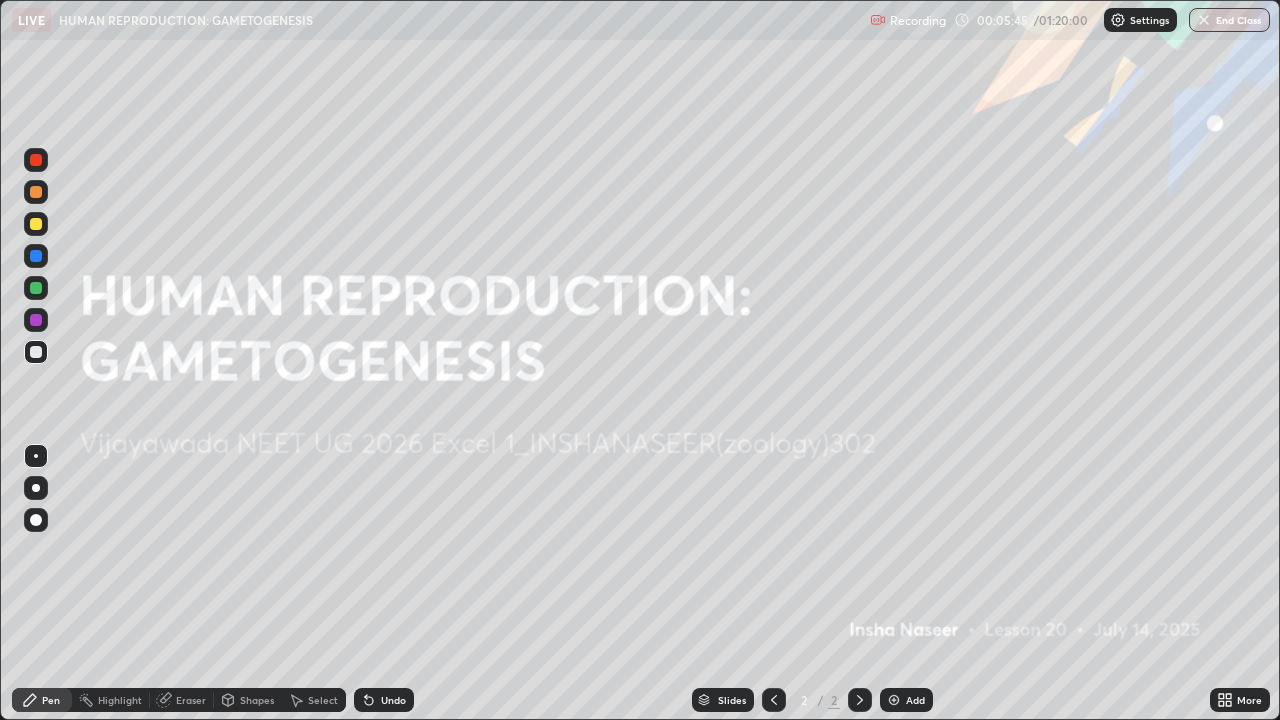 click on "Add" at bounding box center (906, 700) 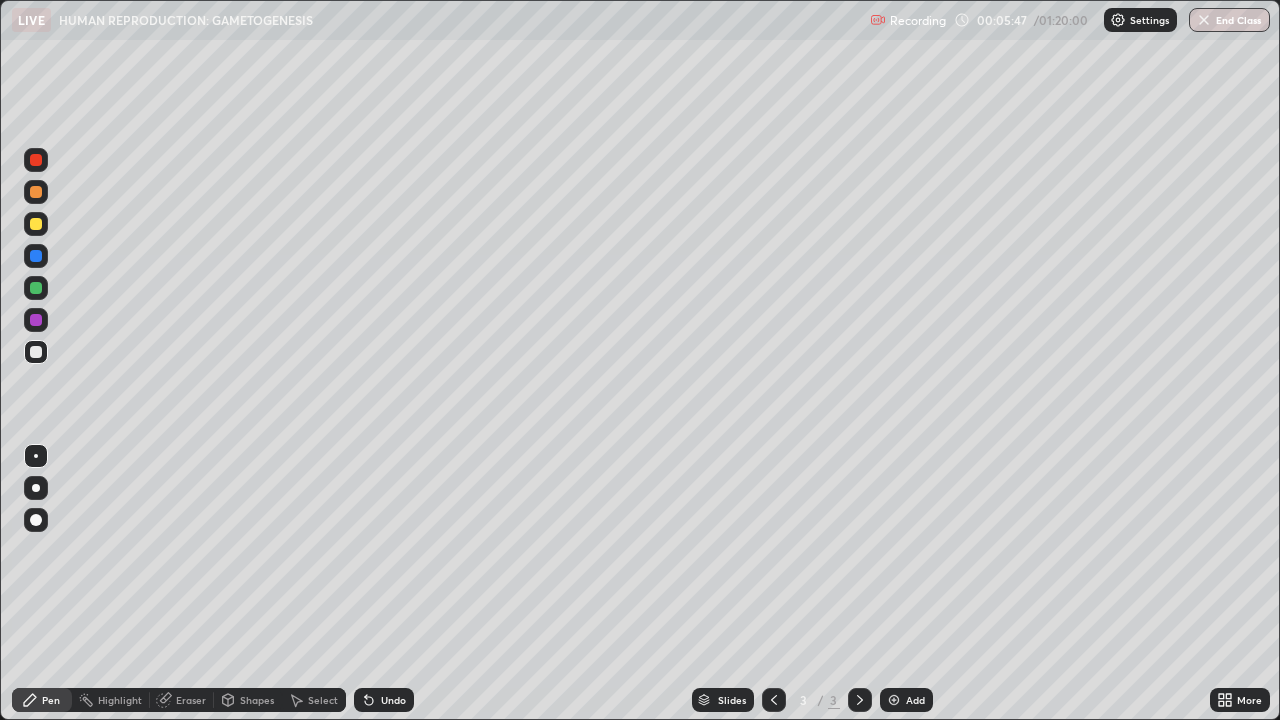 click 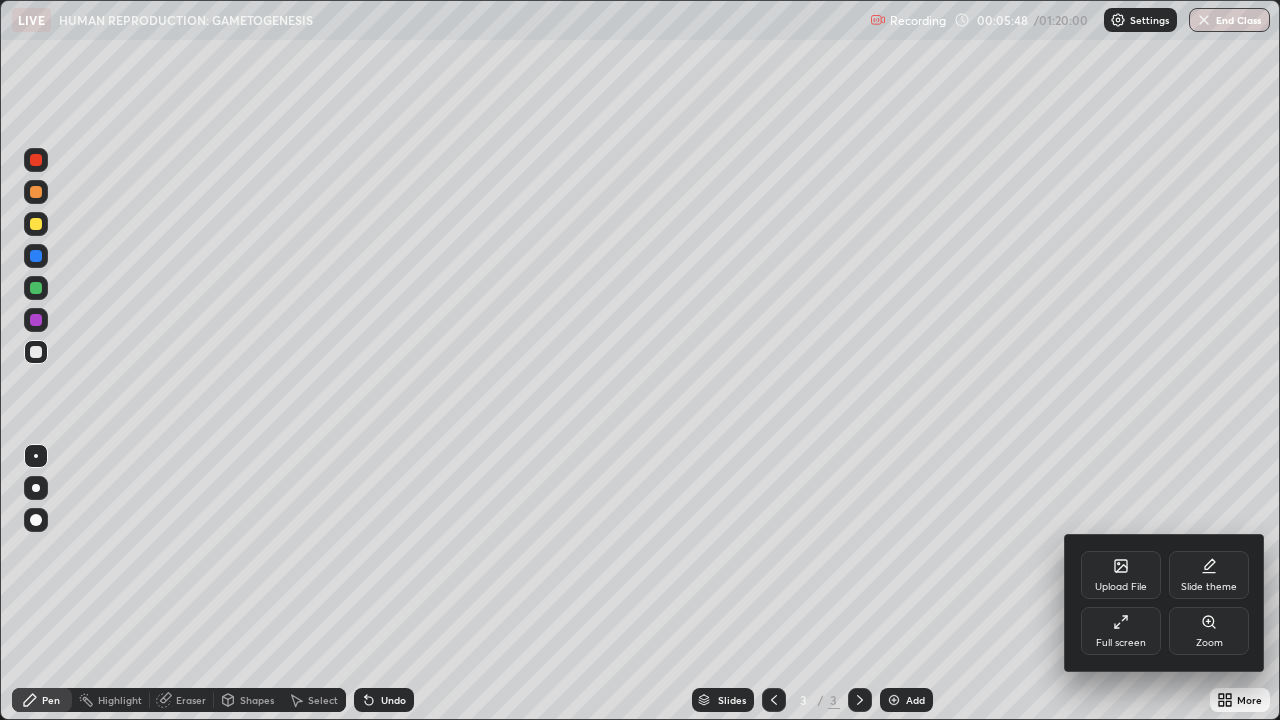 click on "Upload File" at bounding box center (1121, 575) 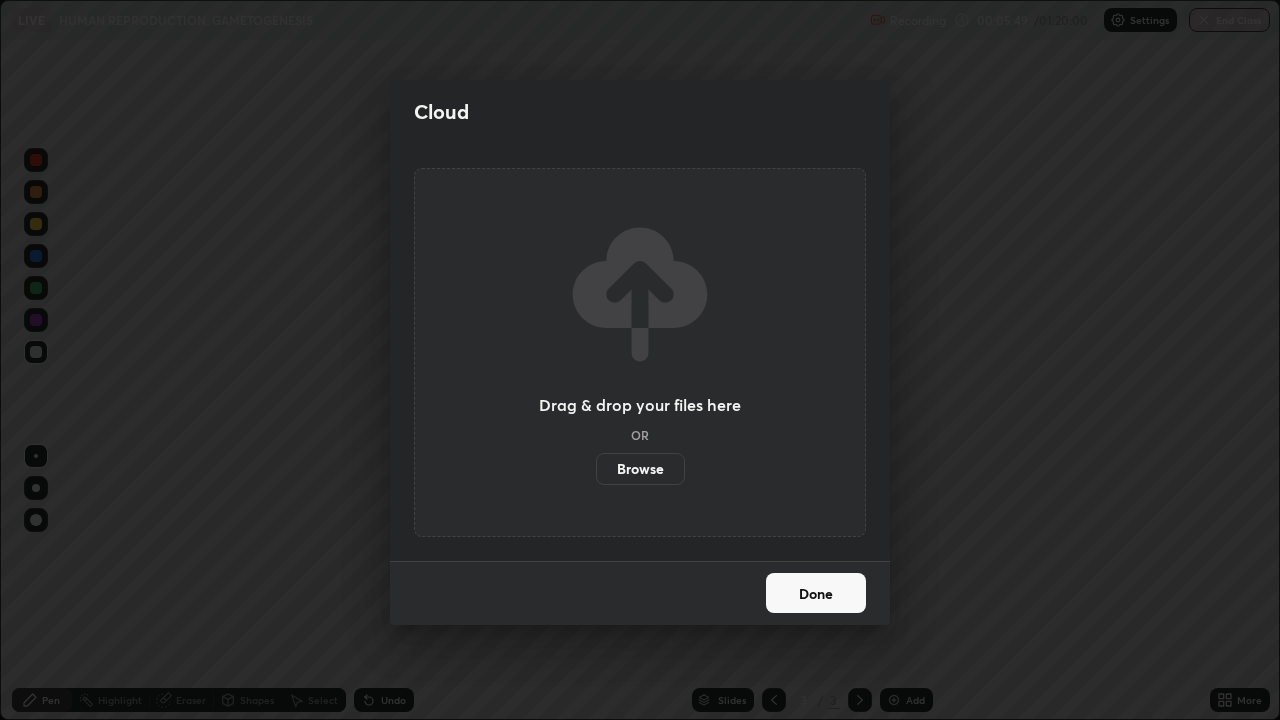click on "Browse" at bounding box center (640, 469) 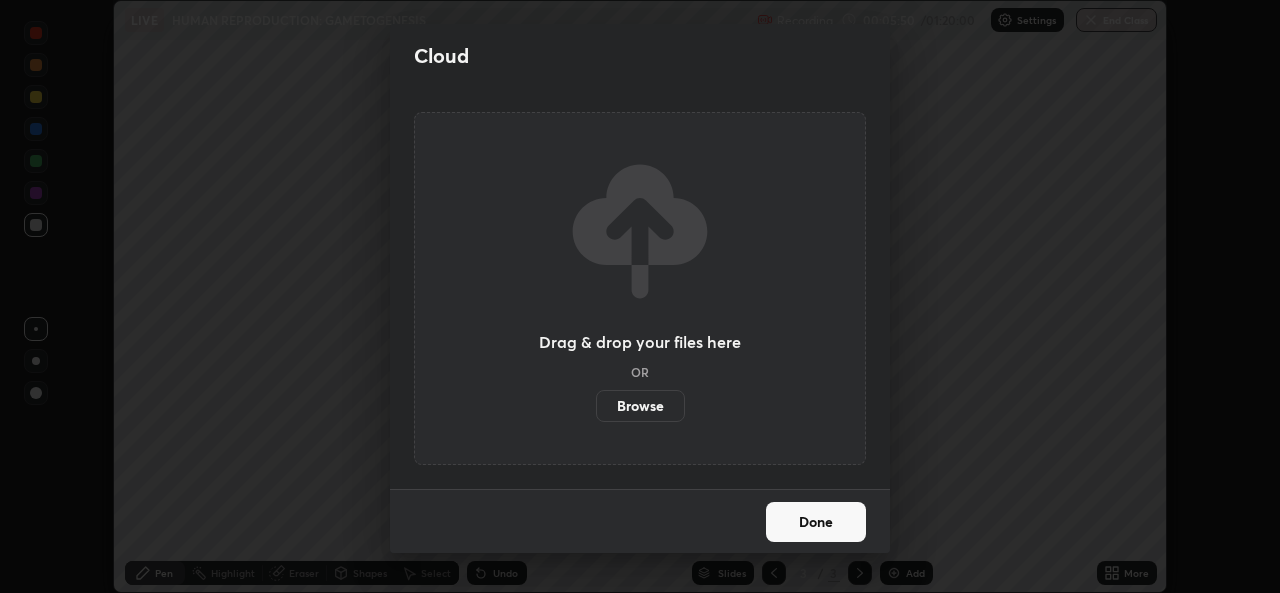 scroll, scrollTop: 593, scrollLeft: 1280, axis: both 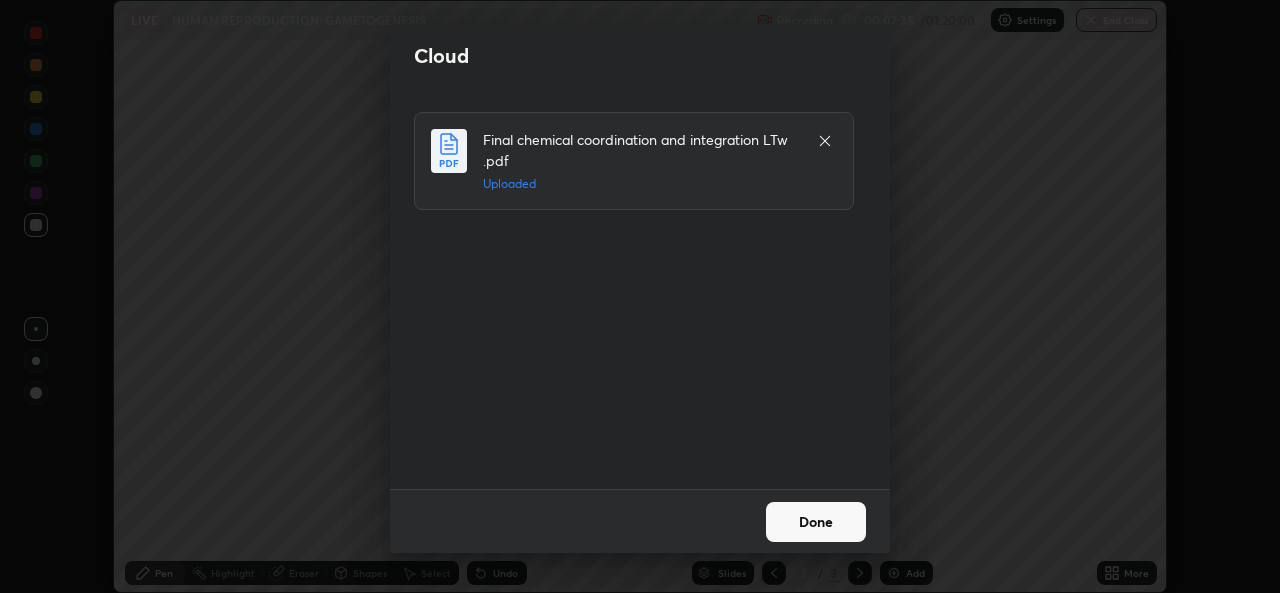 click on "Done" at bounding box center (816, 522) 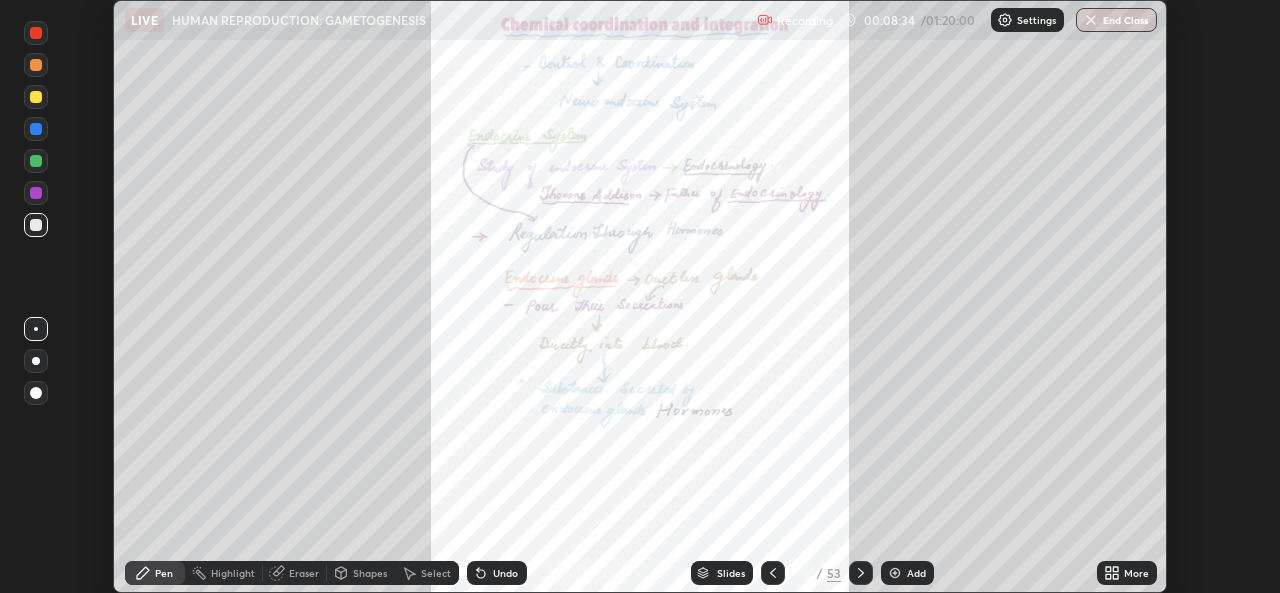 click on "Slides" at bounding box center (731, 573) 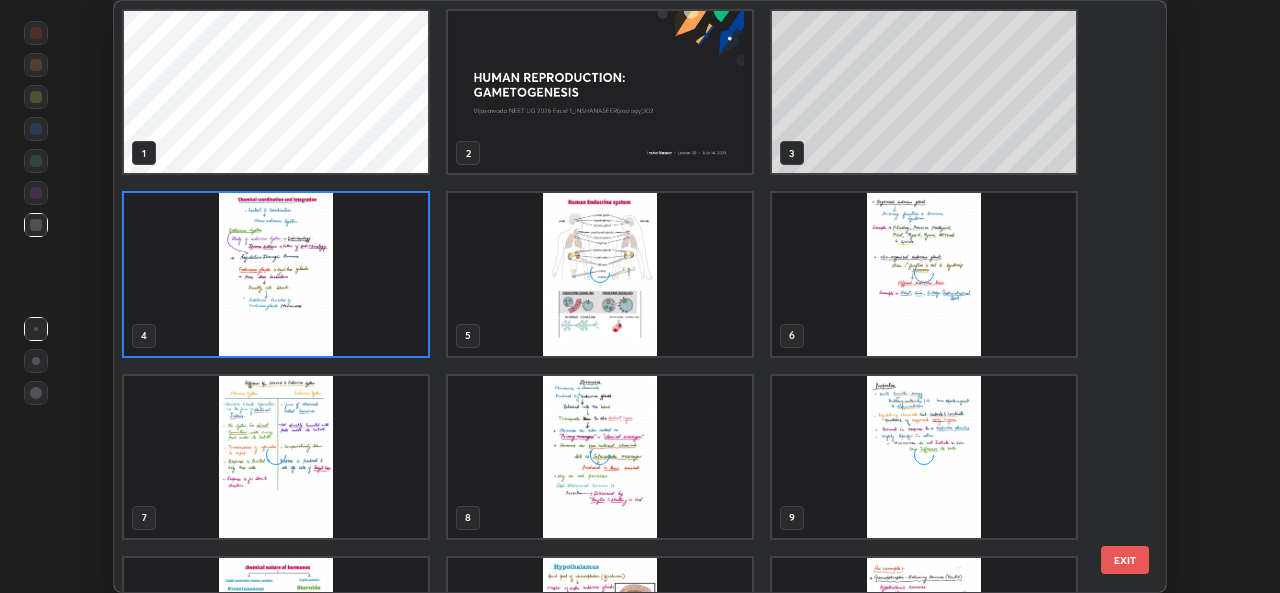 scroll, scrollTop: 7, scrollLeft: 10, axis: both 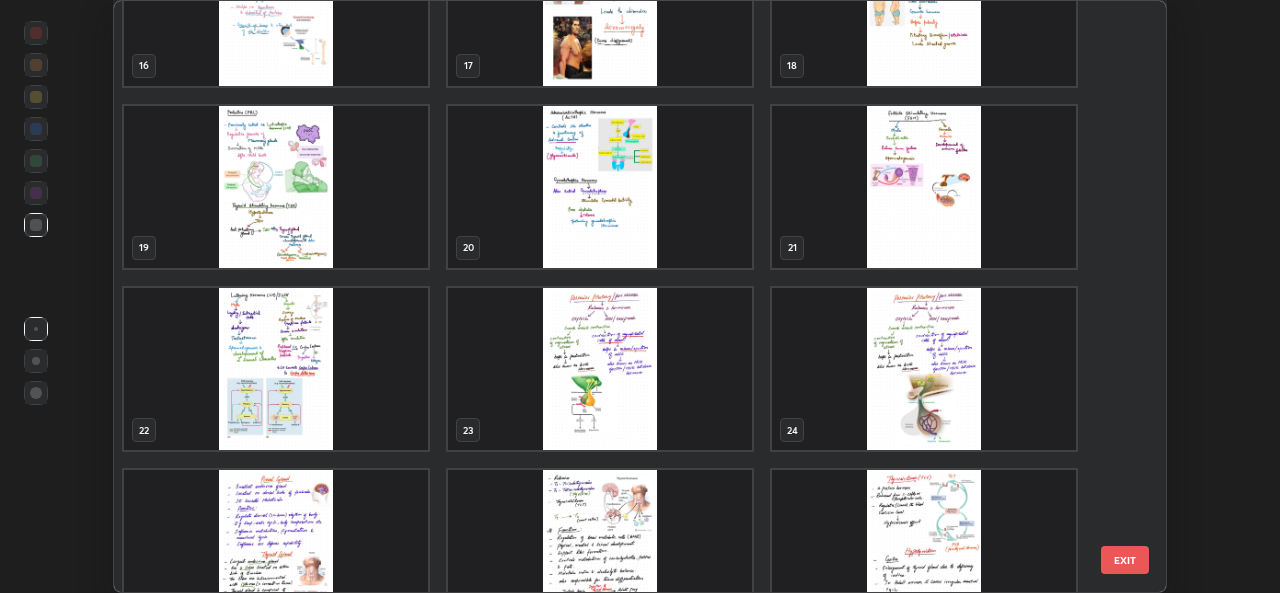 click at bounding box center (276, 187) 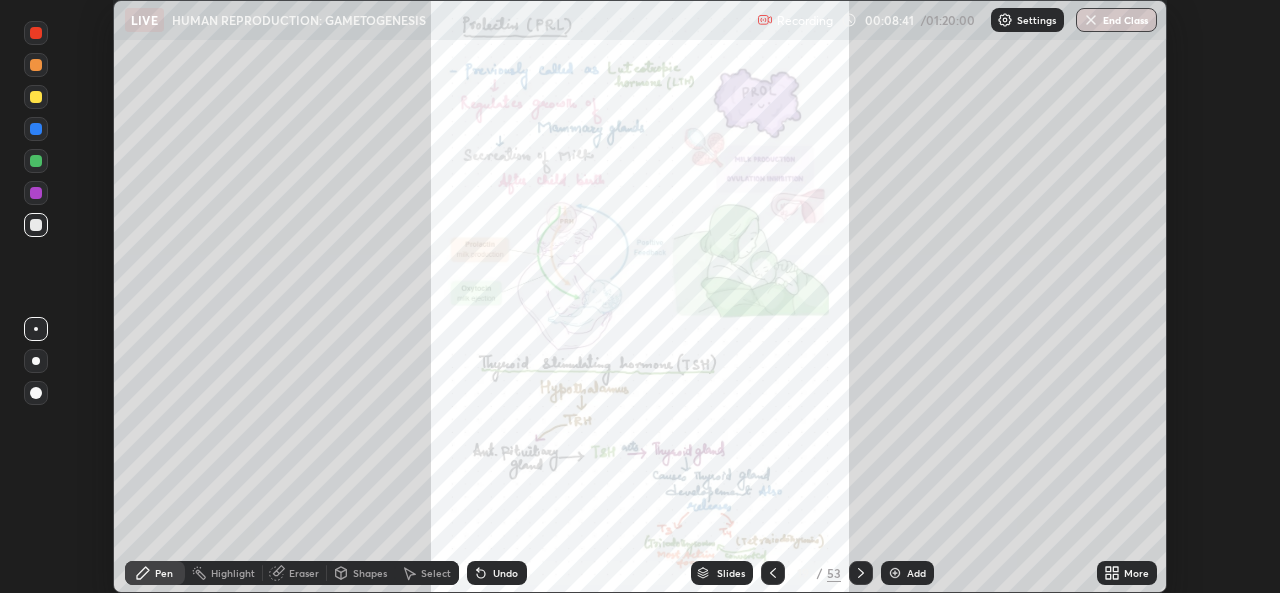 click at bounding box center (276, 187) 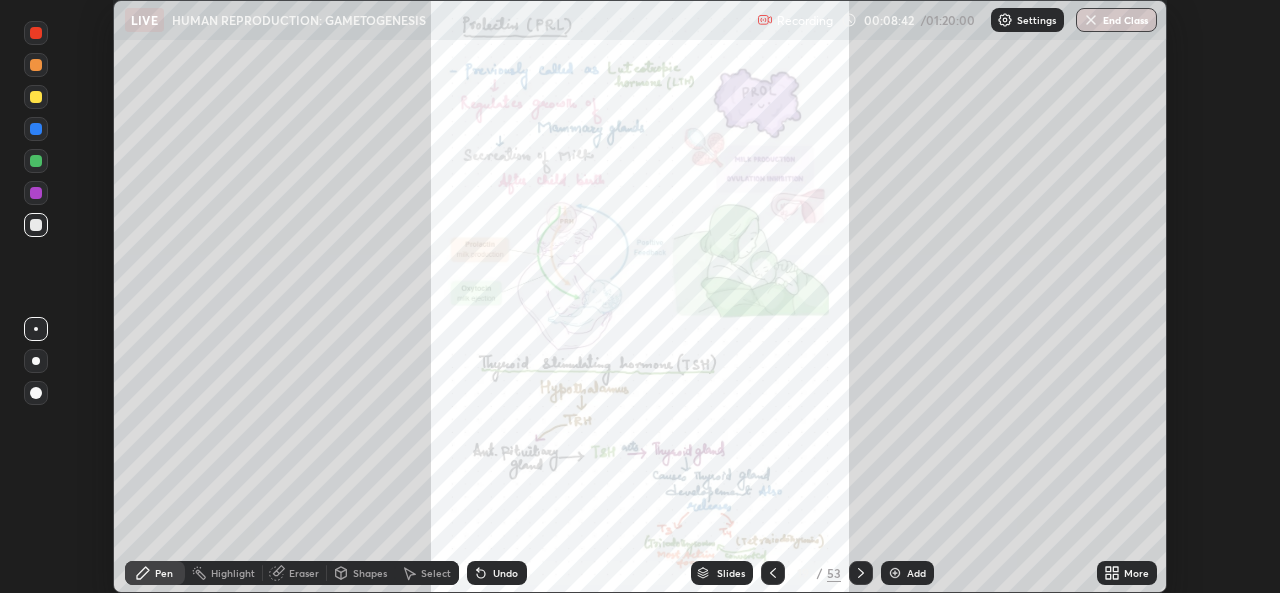 click on "More" at bounding box center (1136, 573) 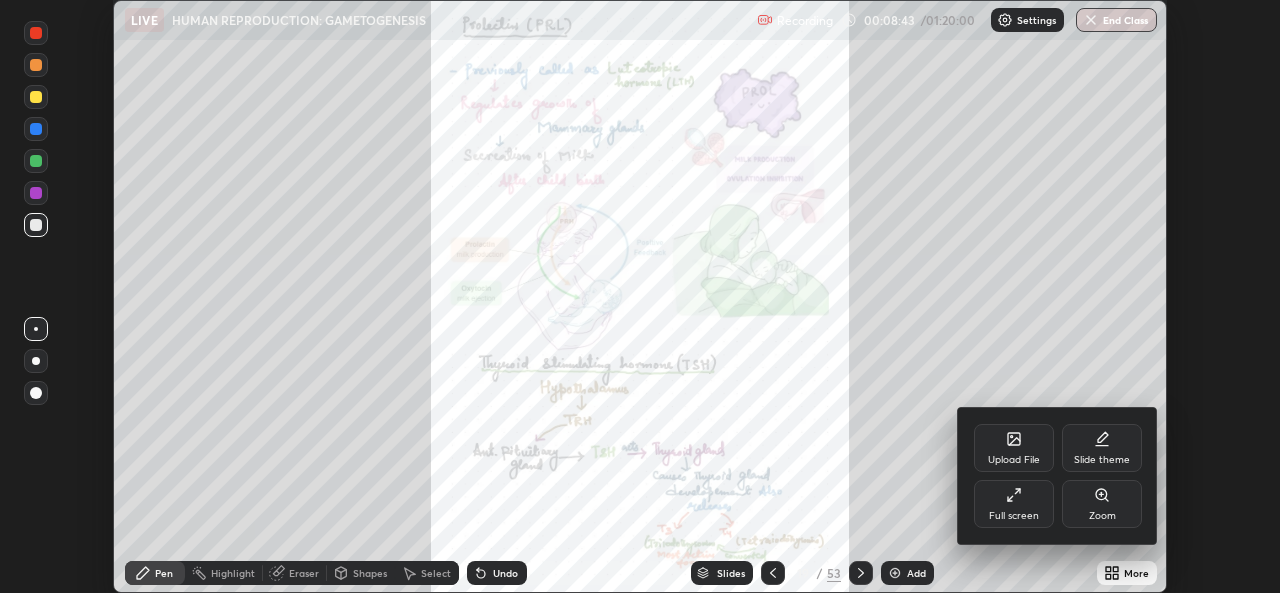 click on "Full screen" at bounding box center (1014, 504) 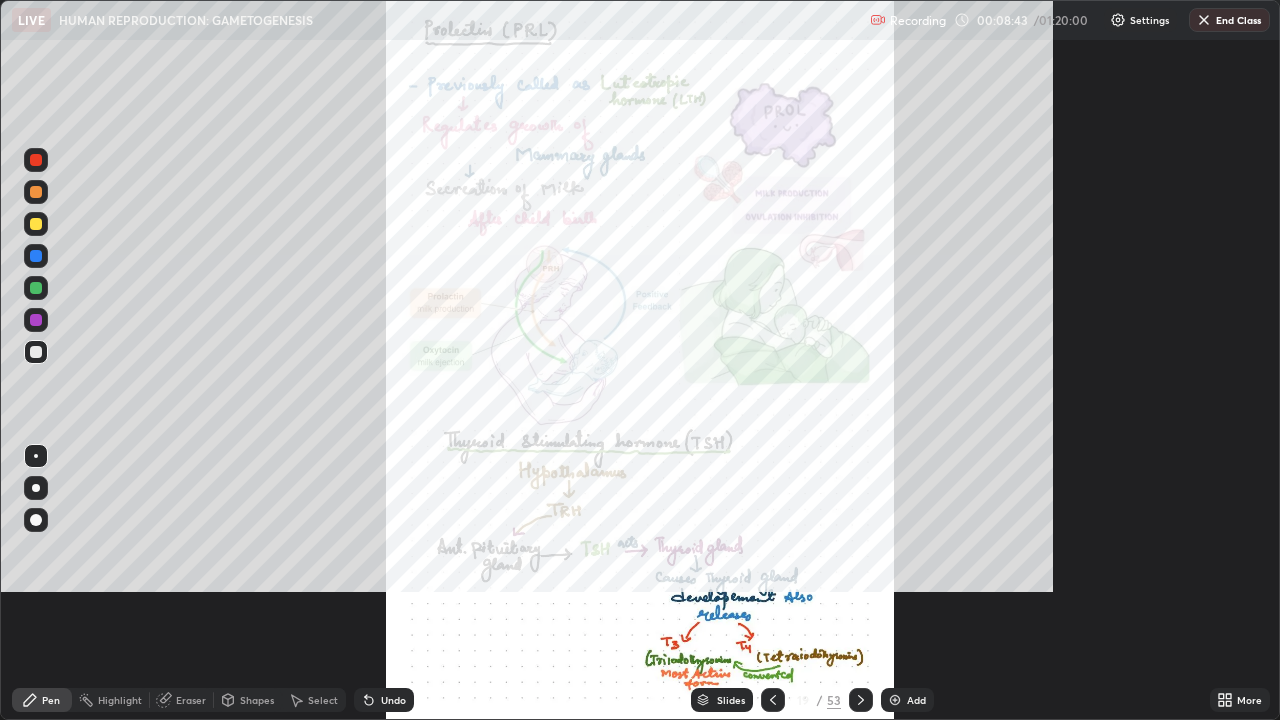 scroll, scrollTop: 99280, scrollLeft: 98720, axis: both 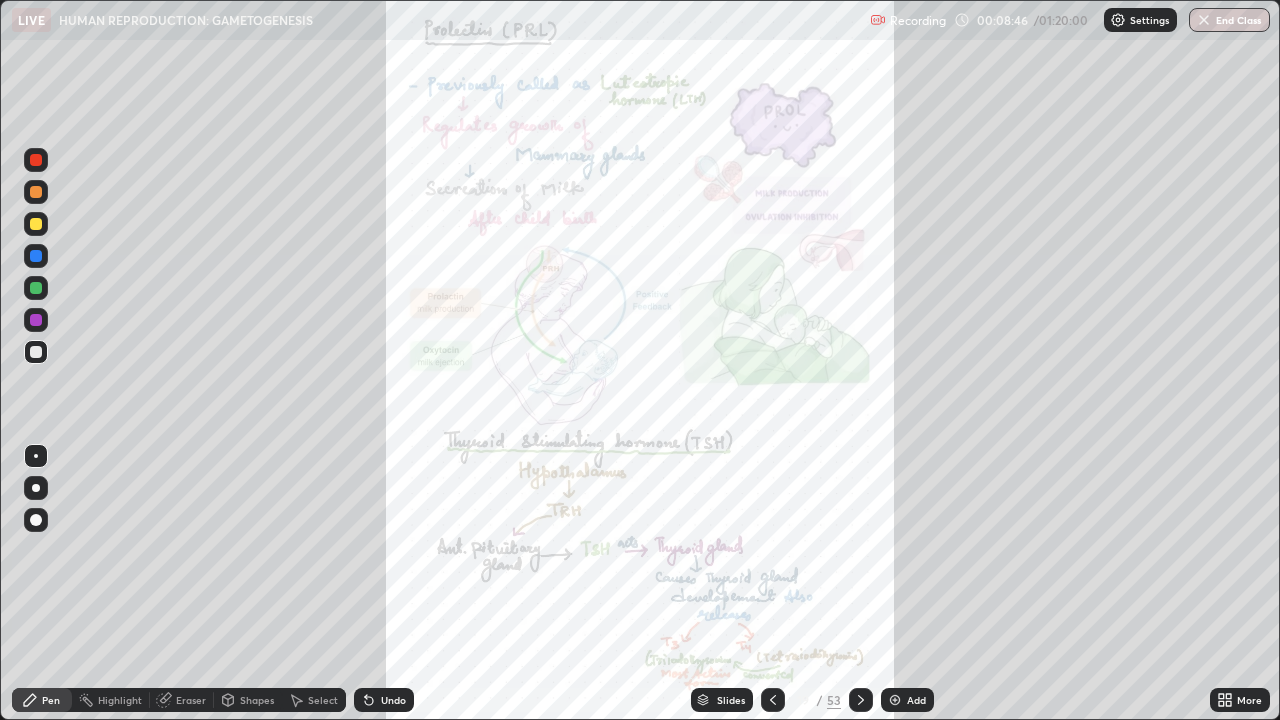 click on "More" at bounding box center [1249, 700] 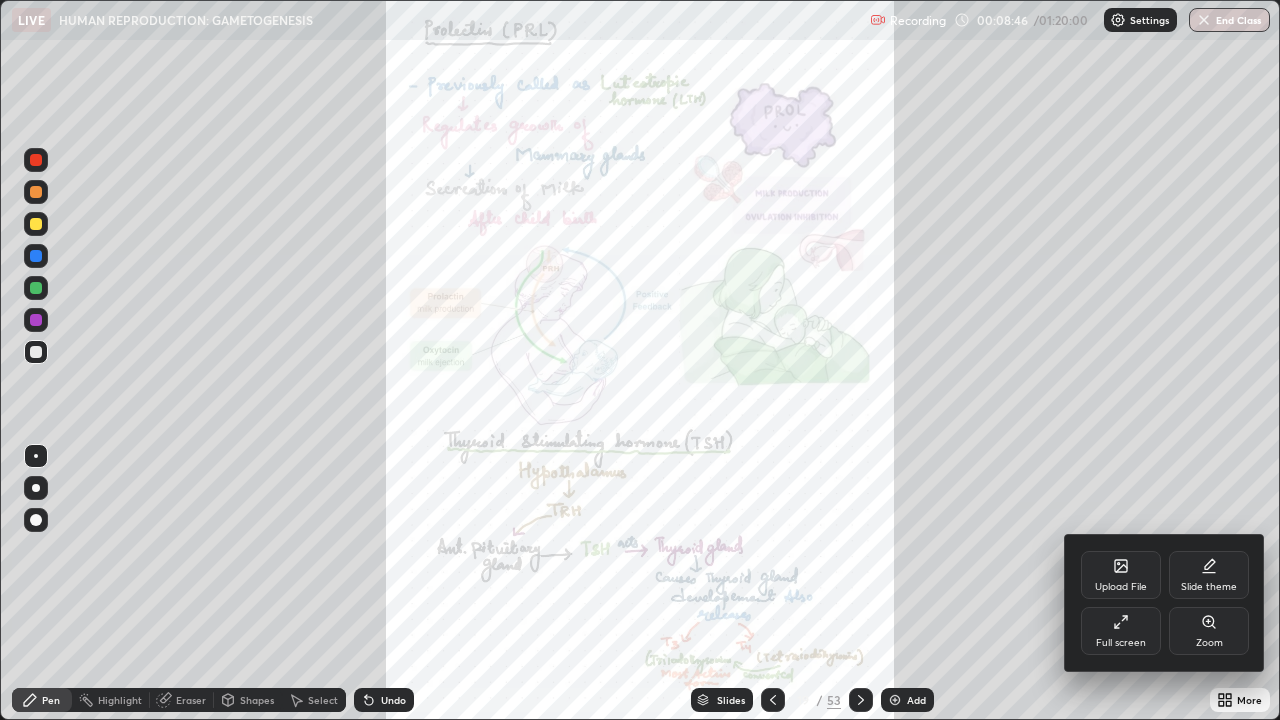 click 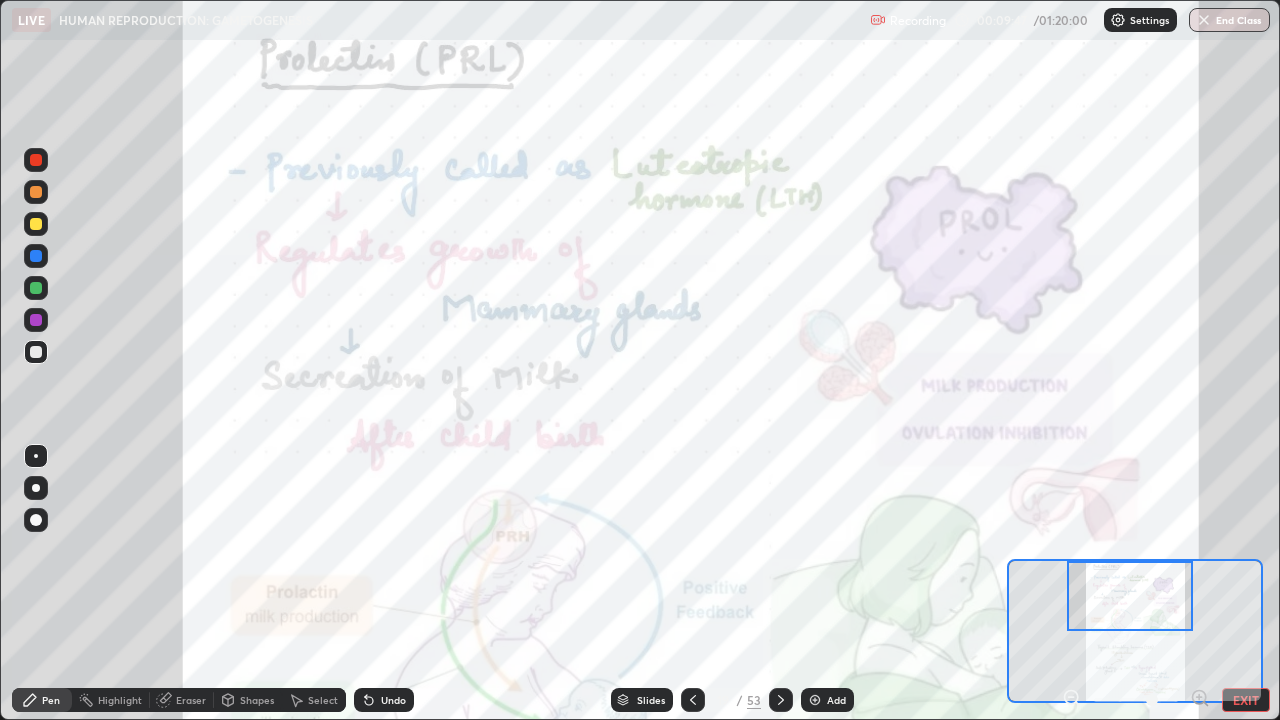 click on "Slides" at bounding box center [651, 700] 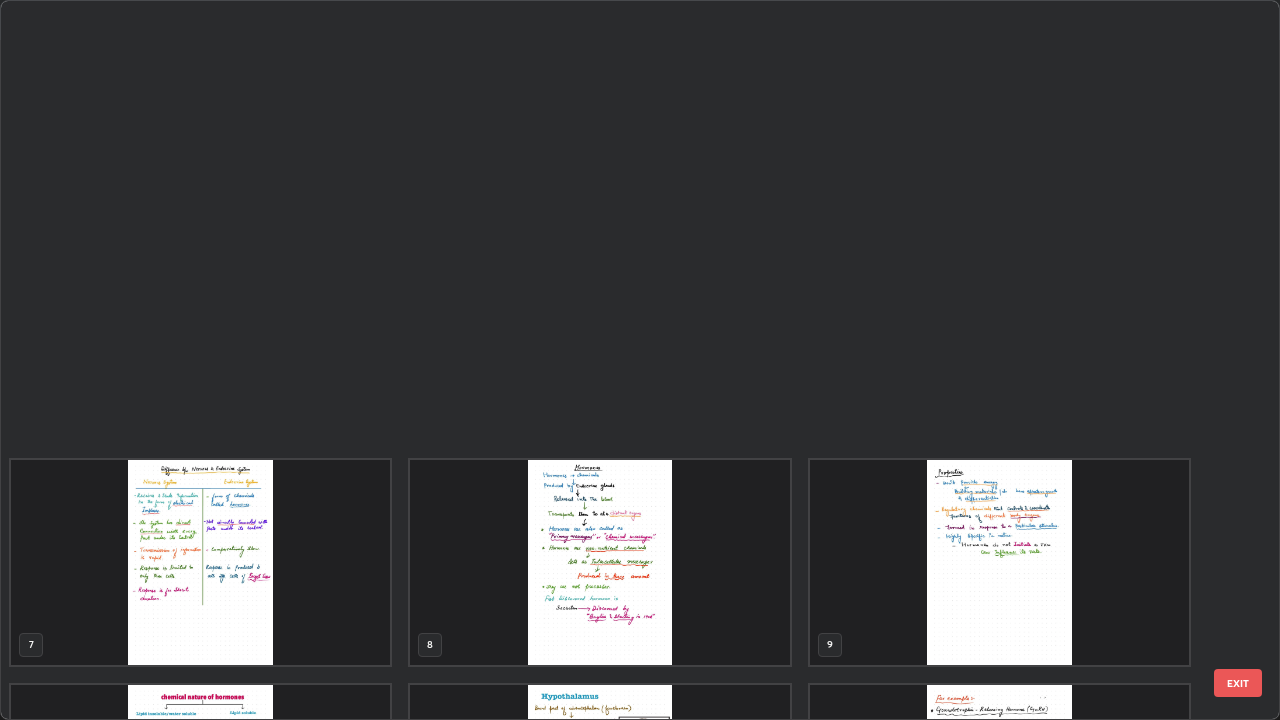 scroll, scrollTop: 854, scrollLeft: 0, axis: vertical 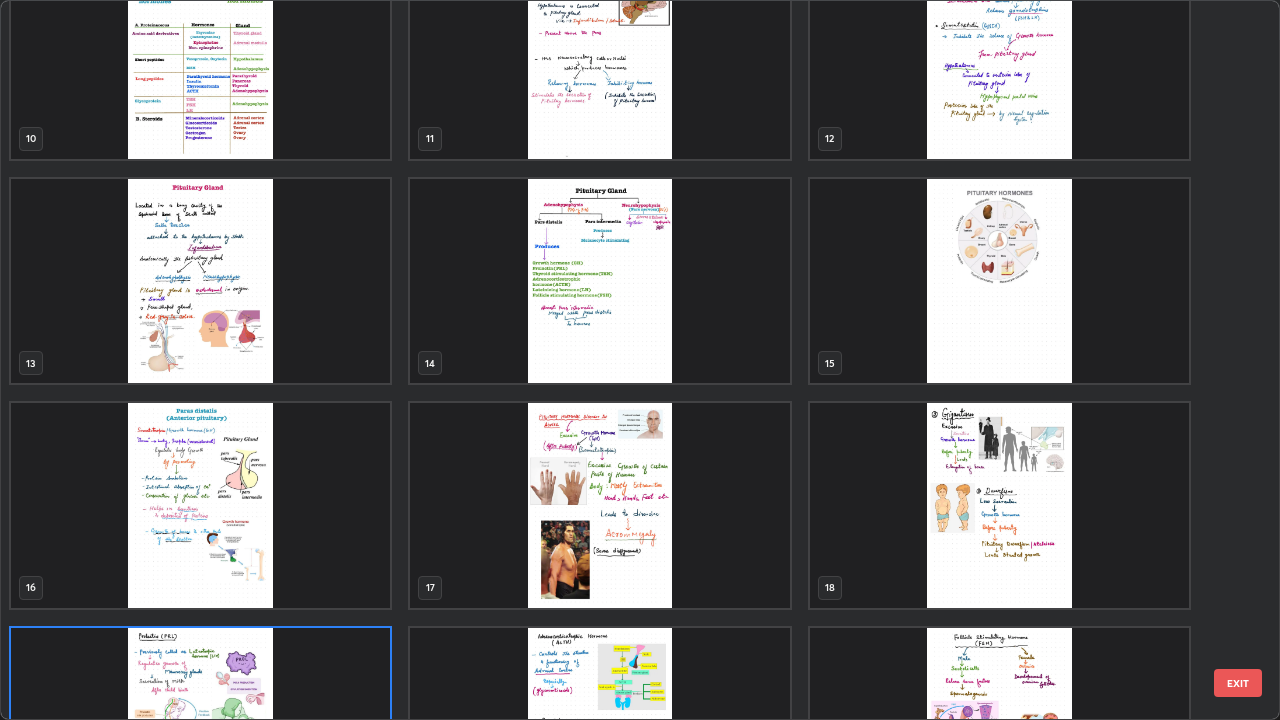 click at bounding box center (599, 281) 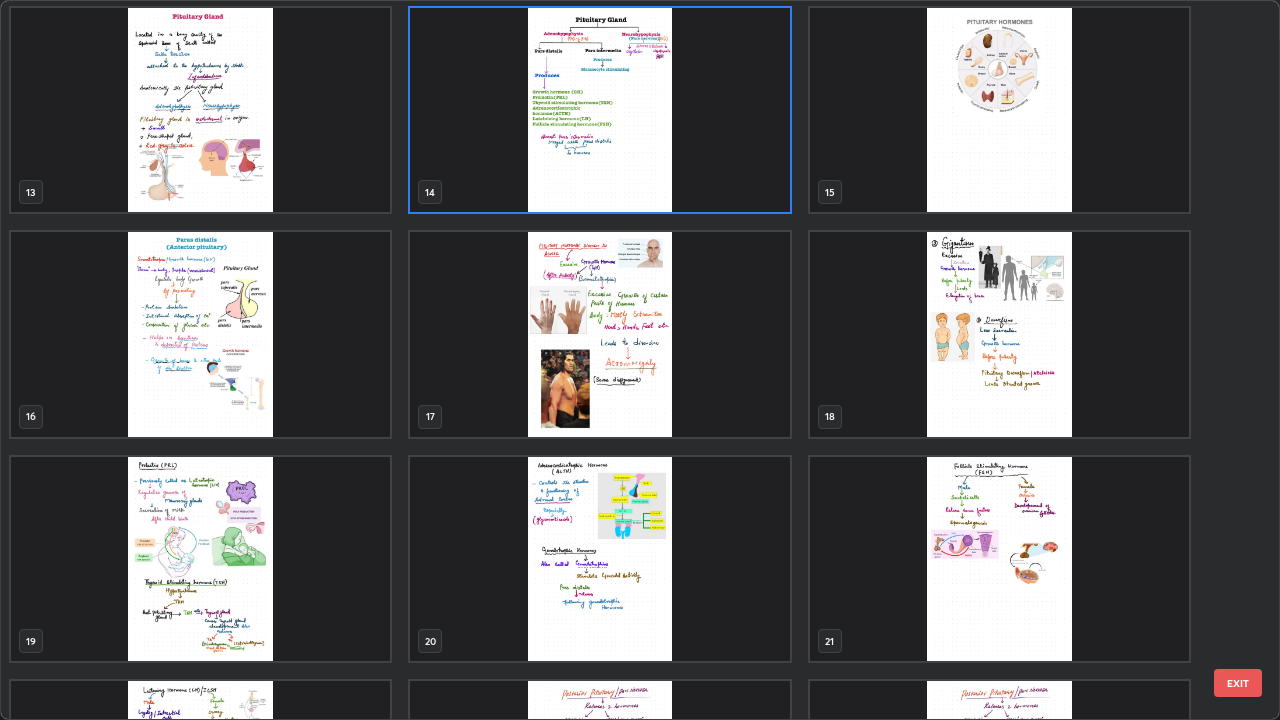 scroll, scrollTop: 937, scrollLeft: 0, axis: vertical 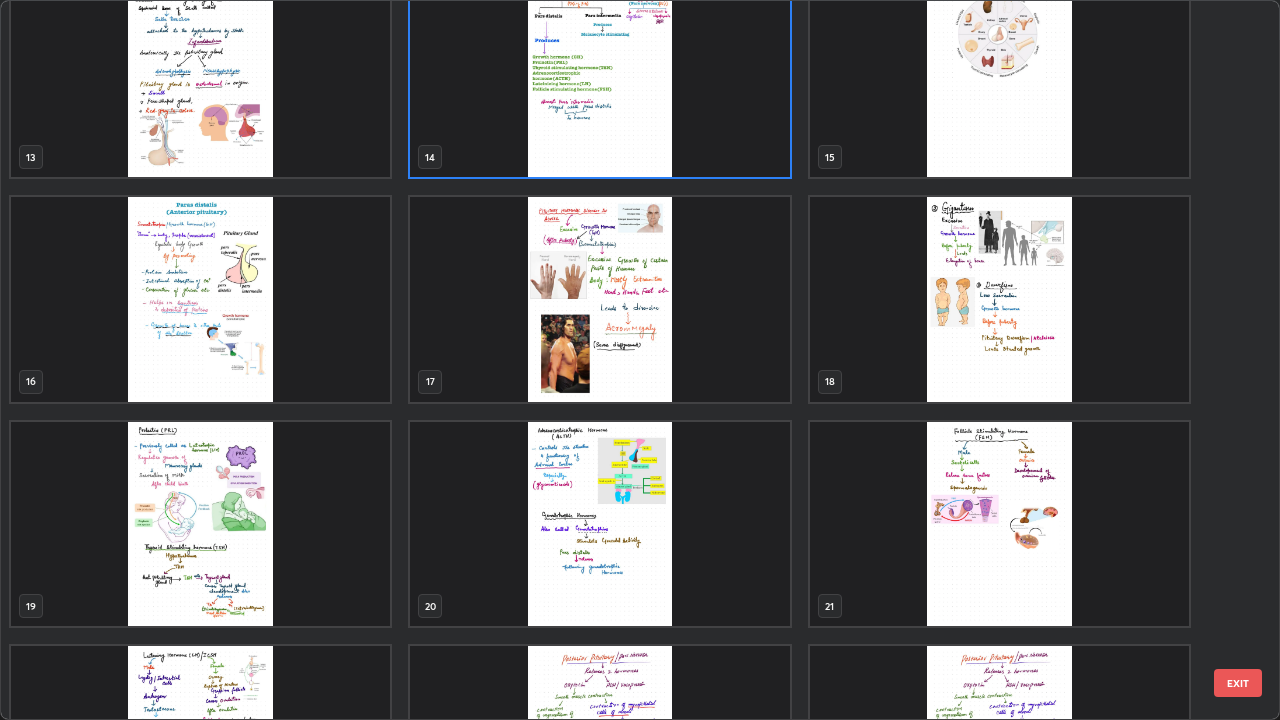 click at bounding box center (200, 524) 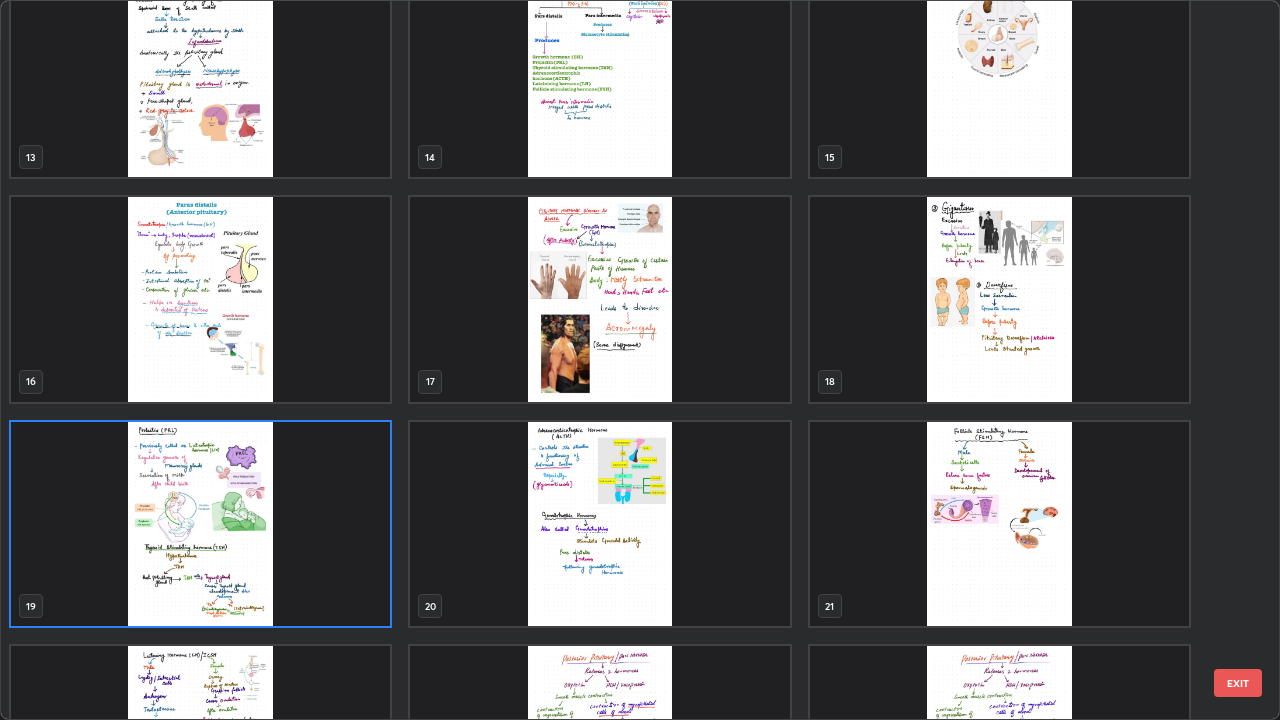 click at bounding box center [200, 524] 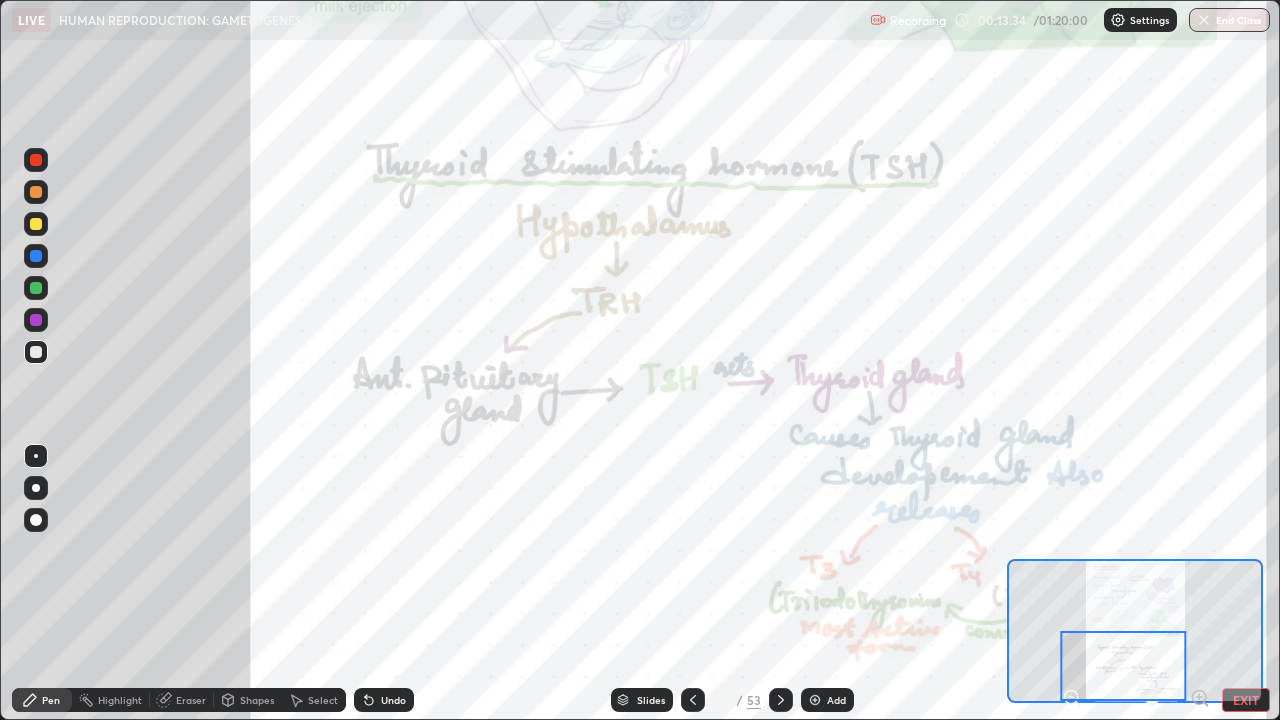 click at bounding box center (1124, 666) 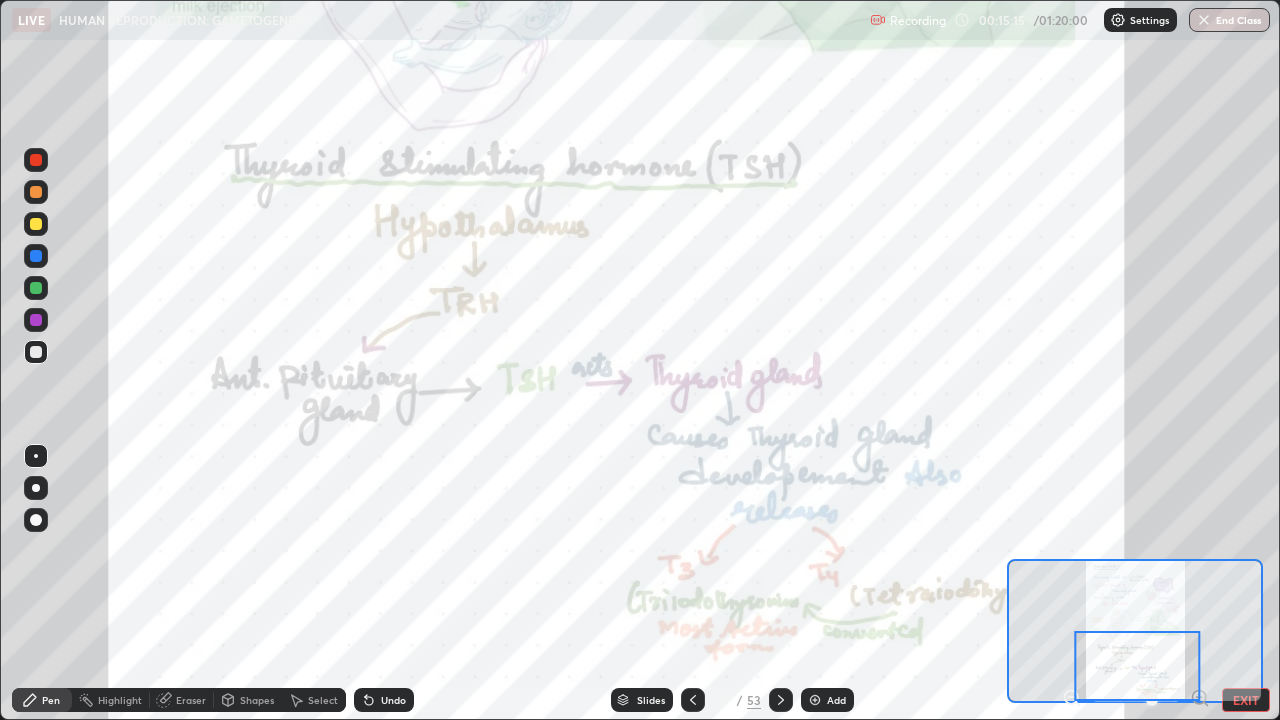 click at bounding box center [781, 700] 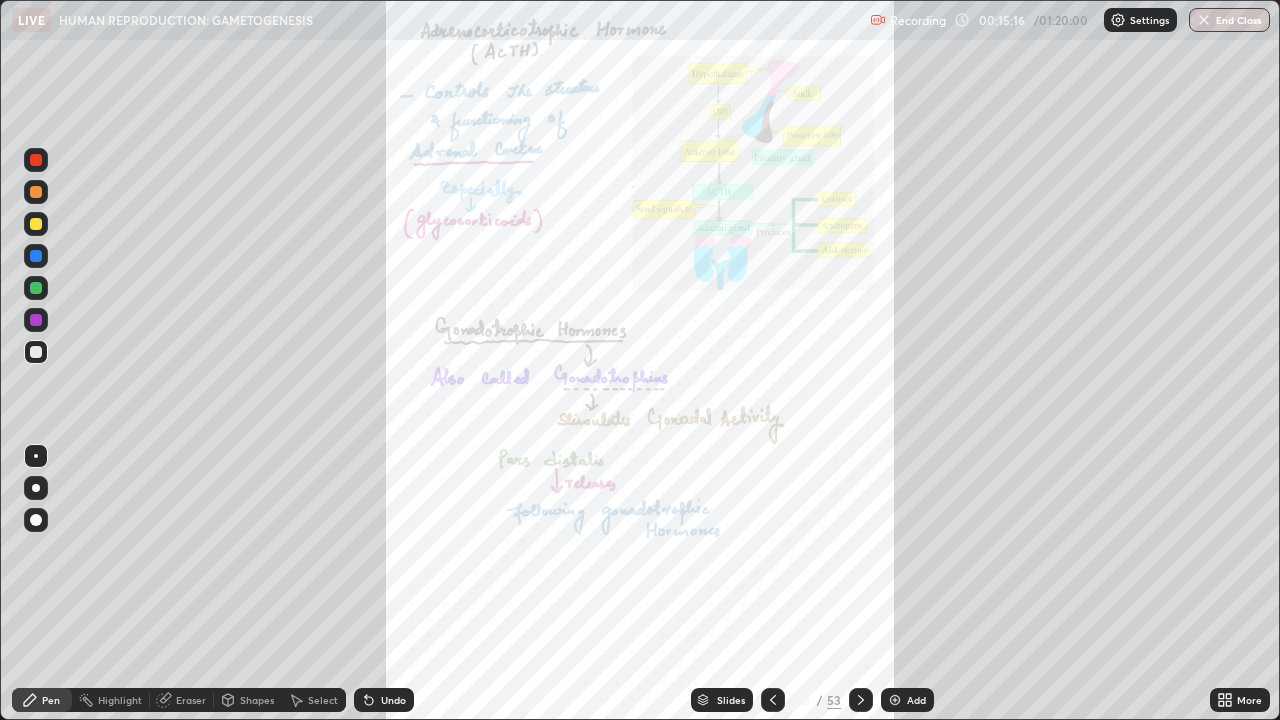 click 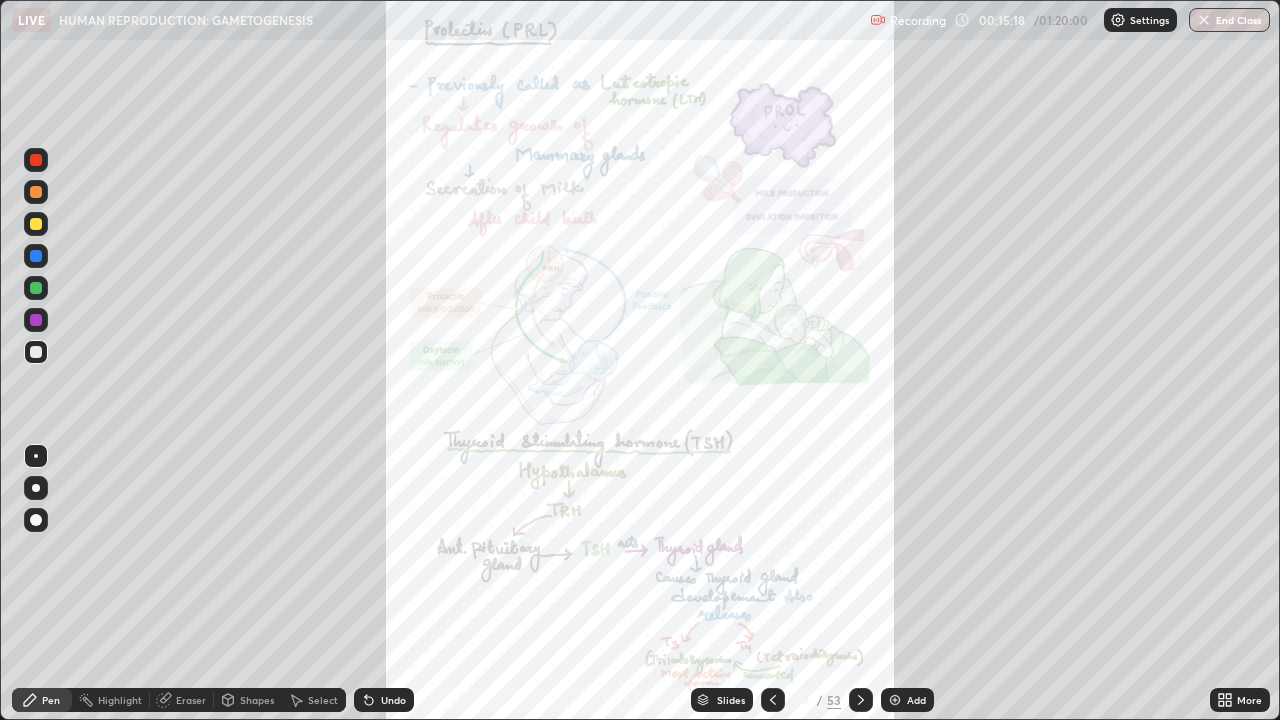 click 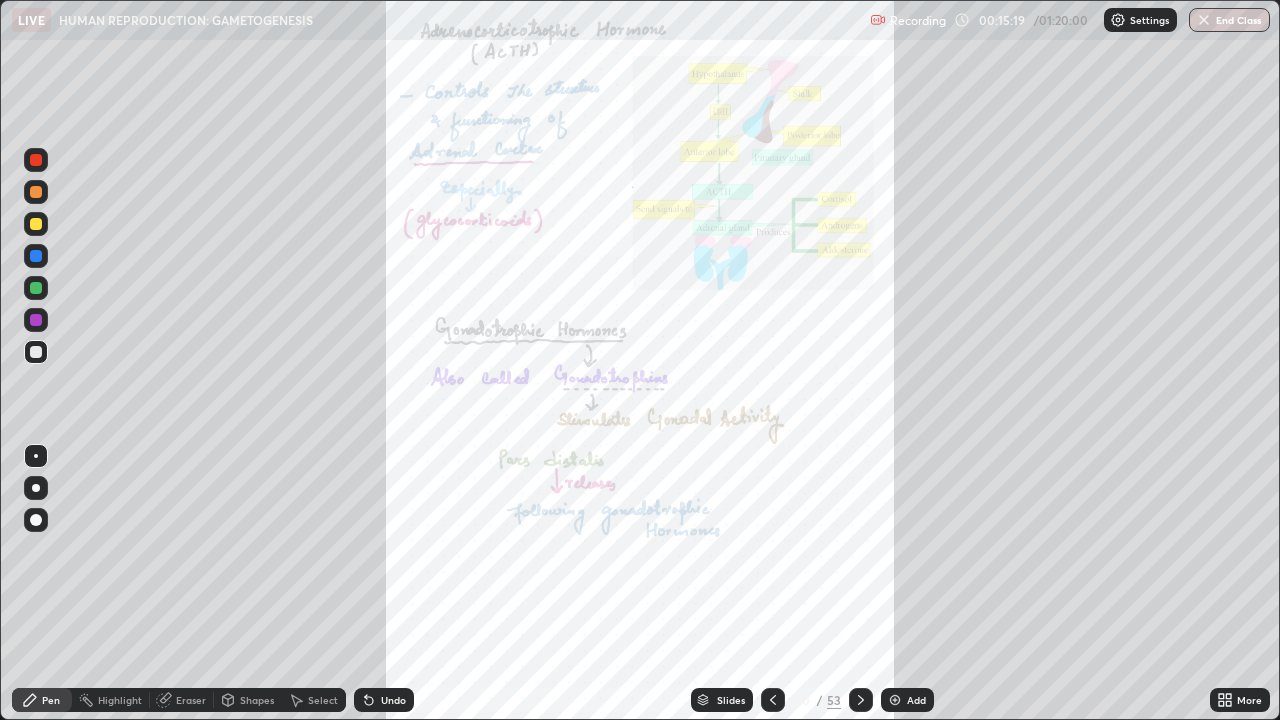 click 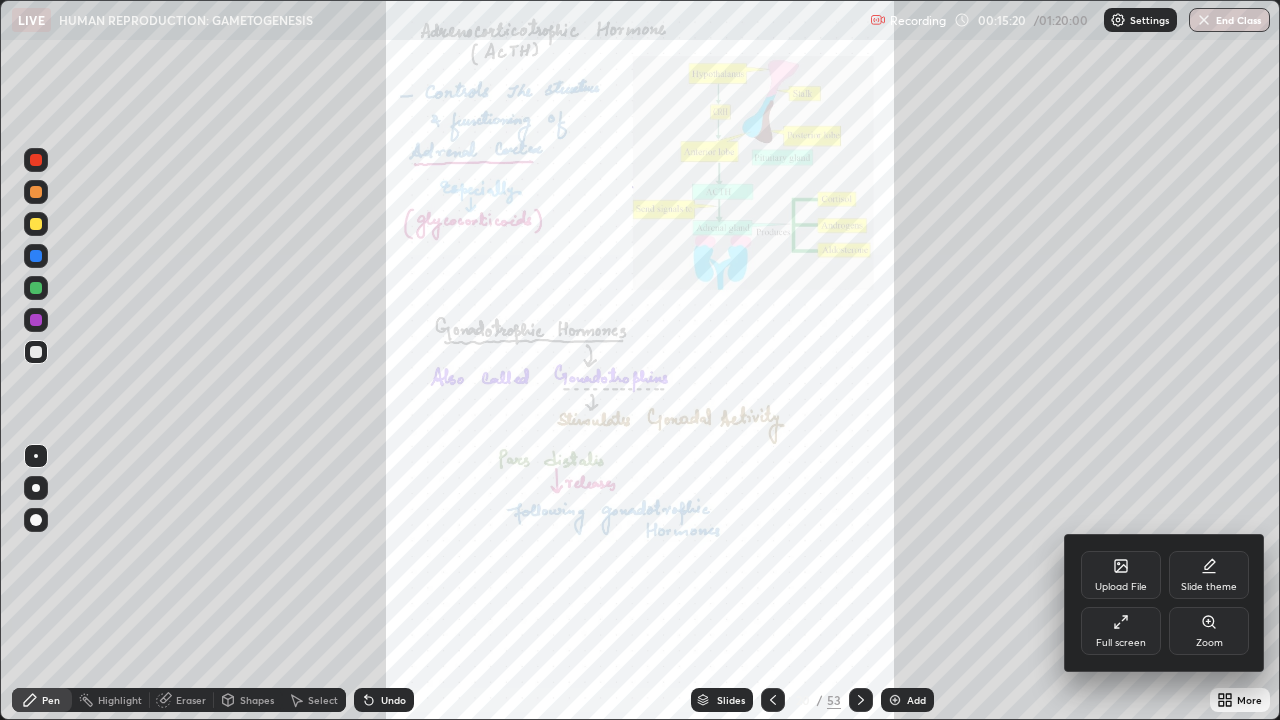 click 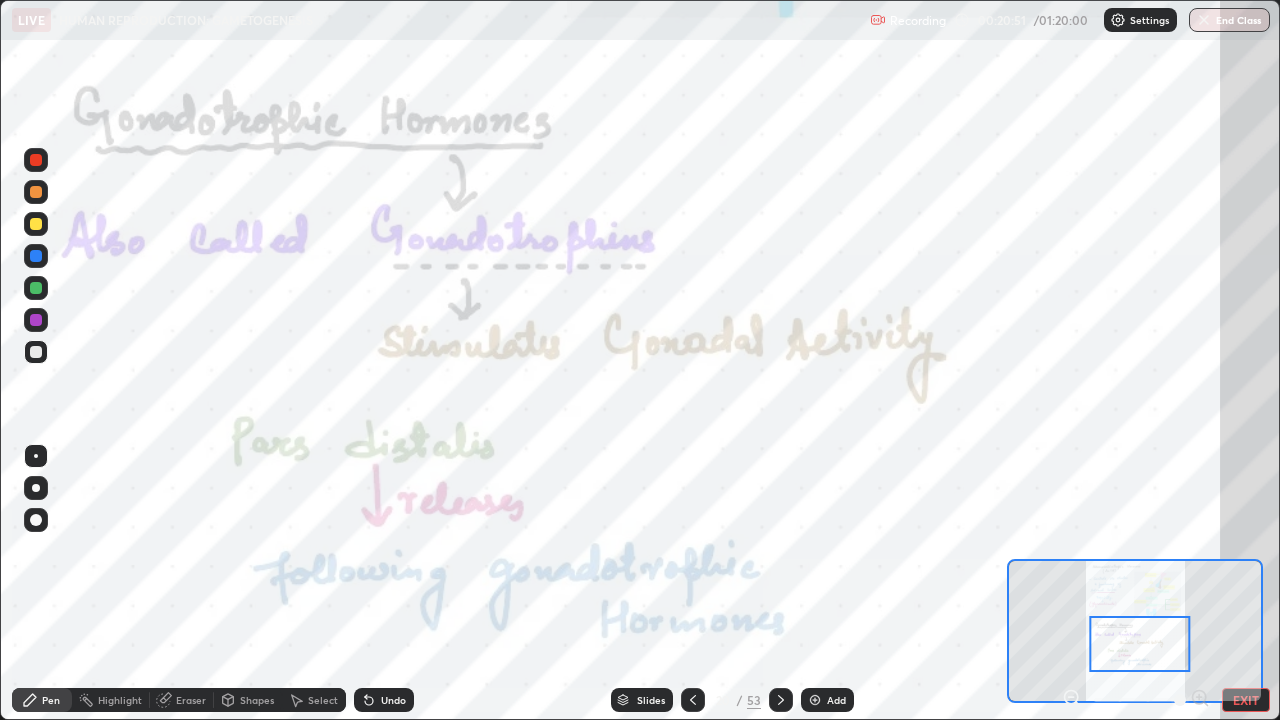 click at bounding box center [1139, 644] 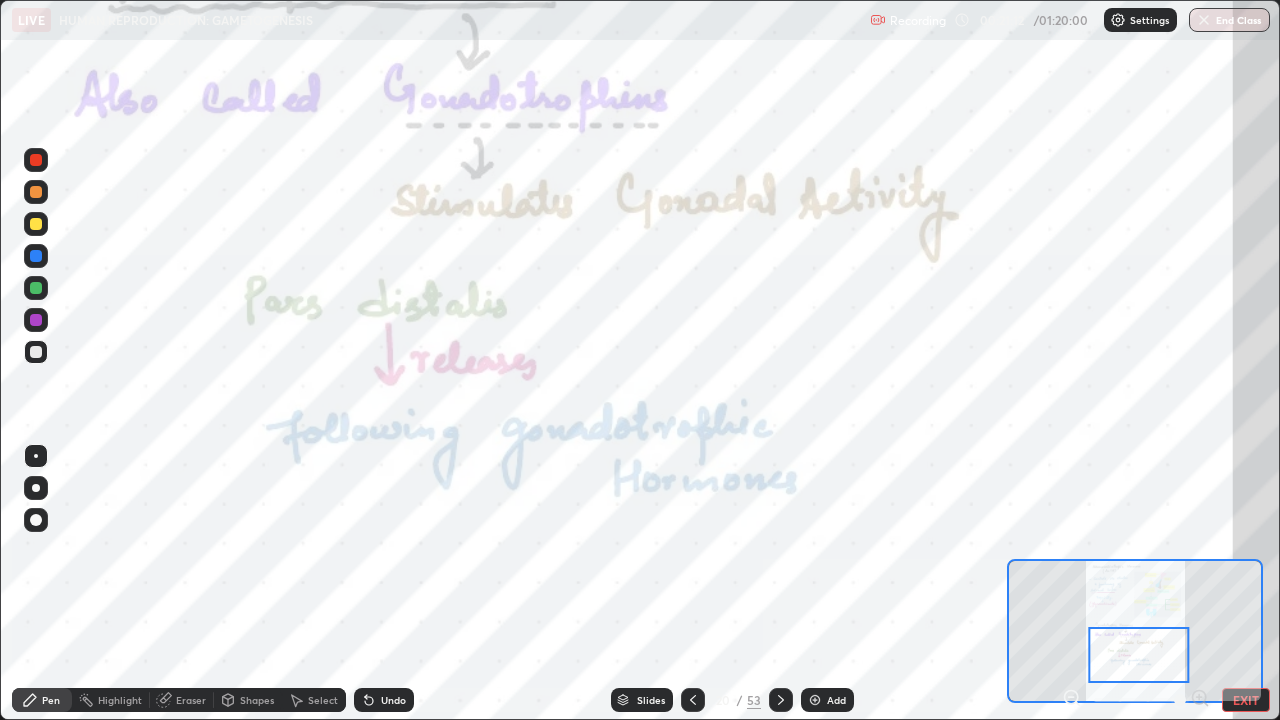 click at bounding box center [781, 700] 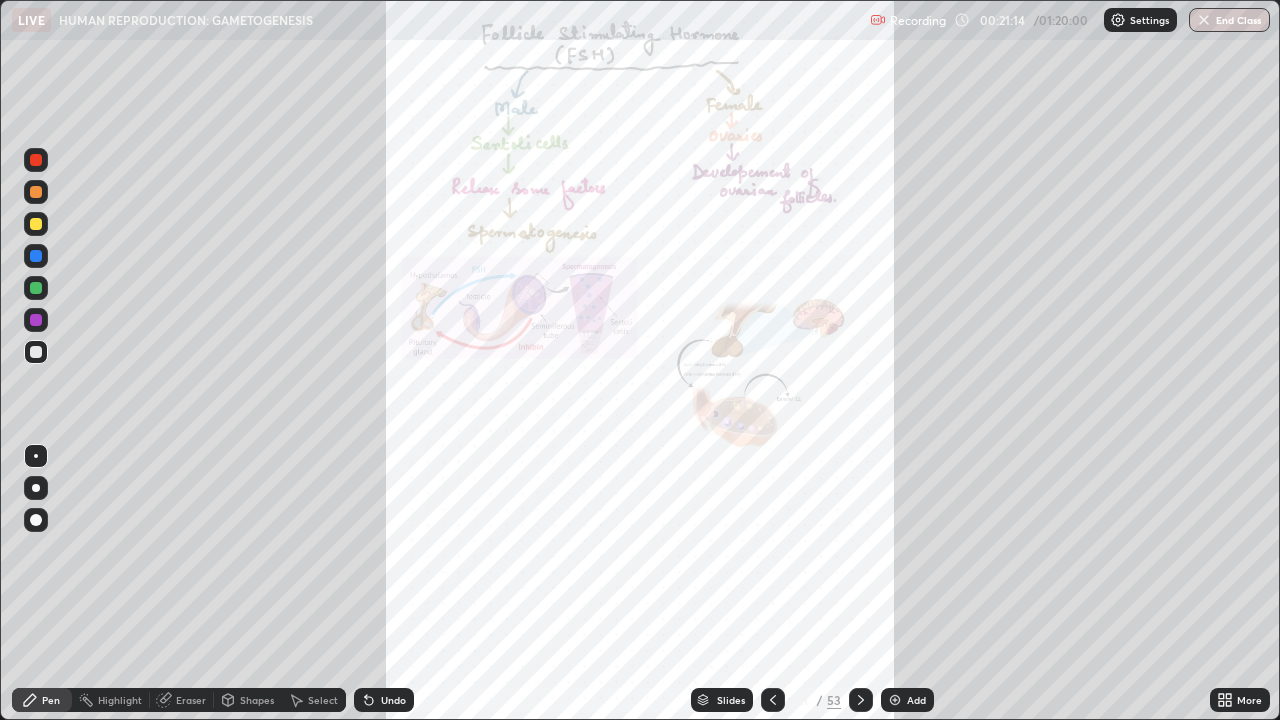click 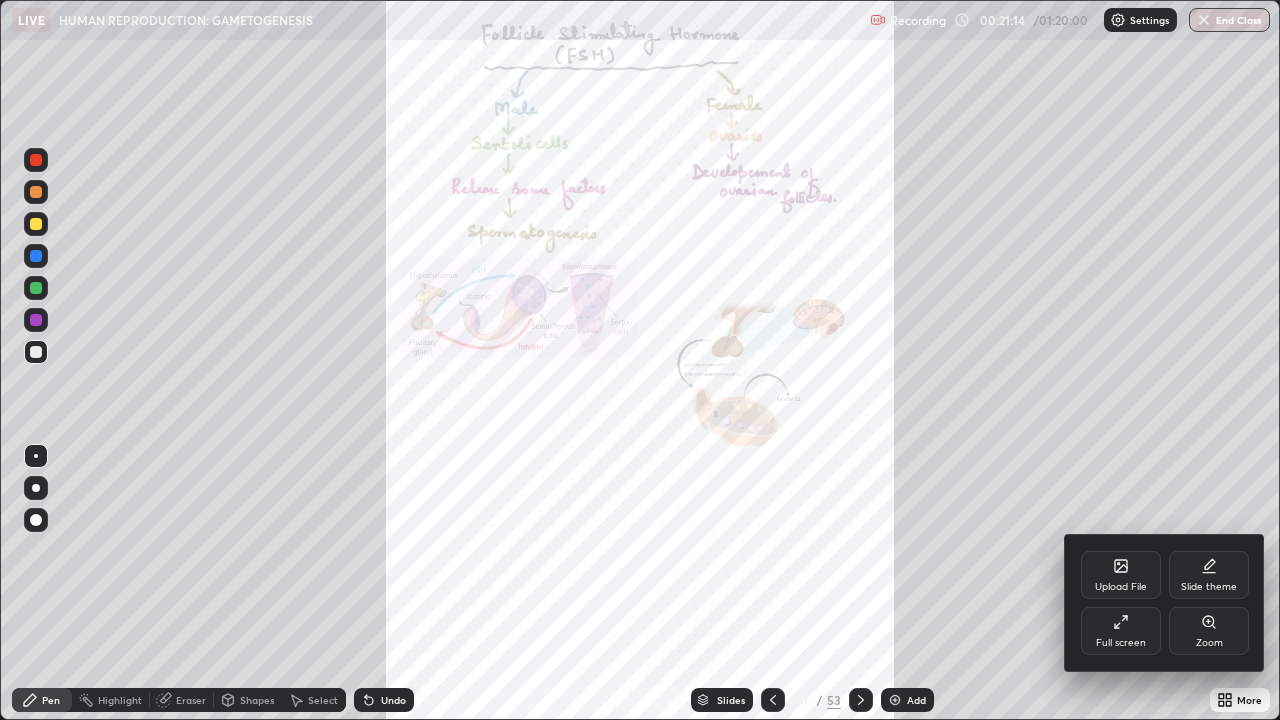 click 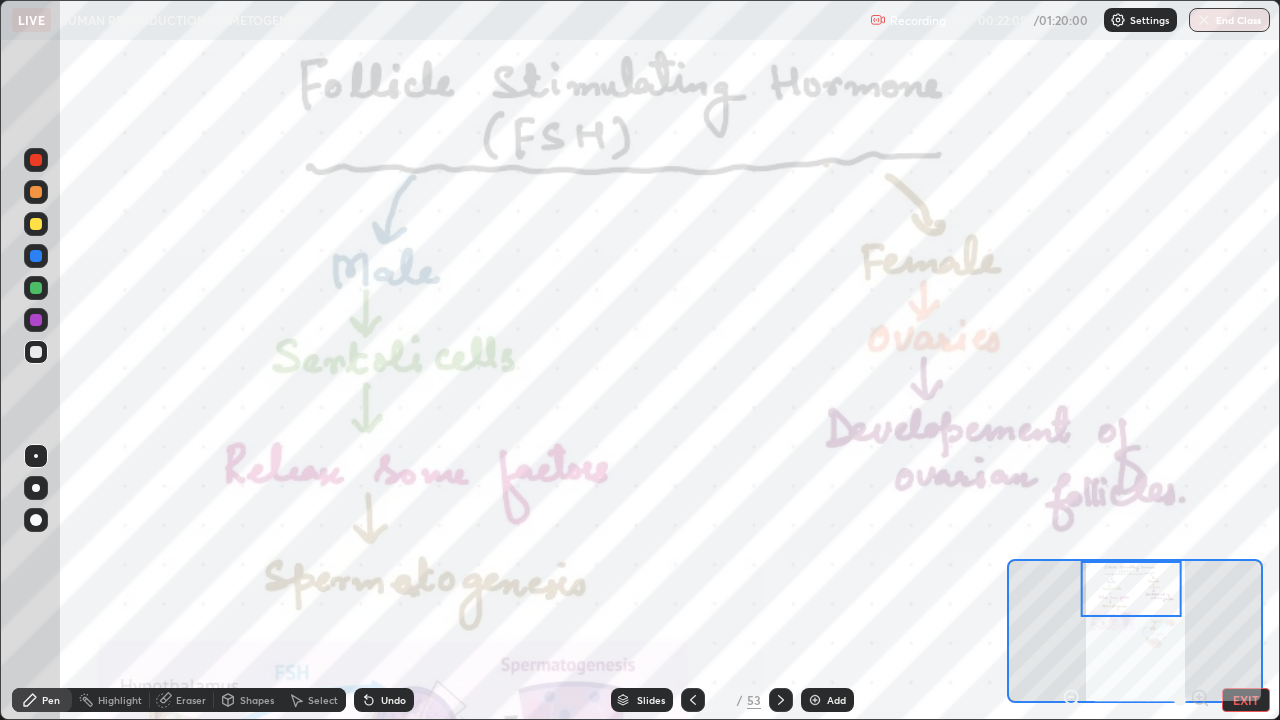 click at bounding box center (36, 456) 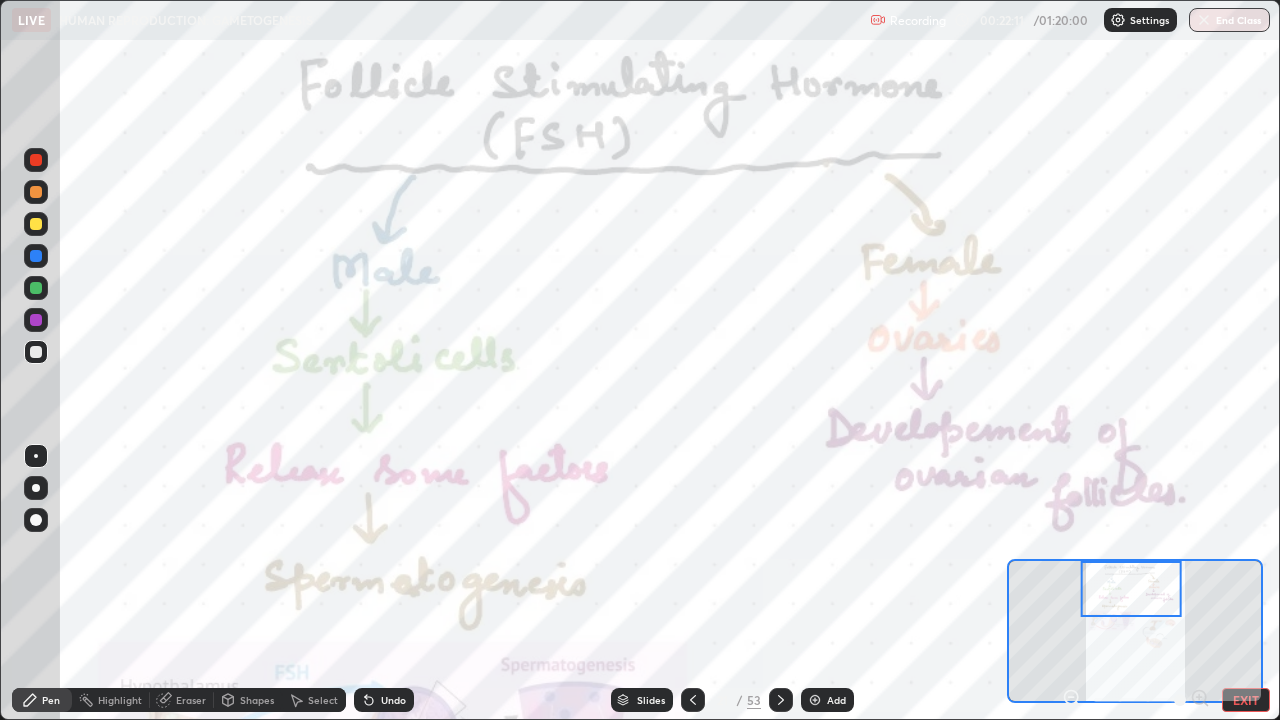 click at bounding box center (36, 320) 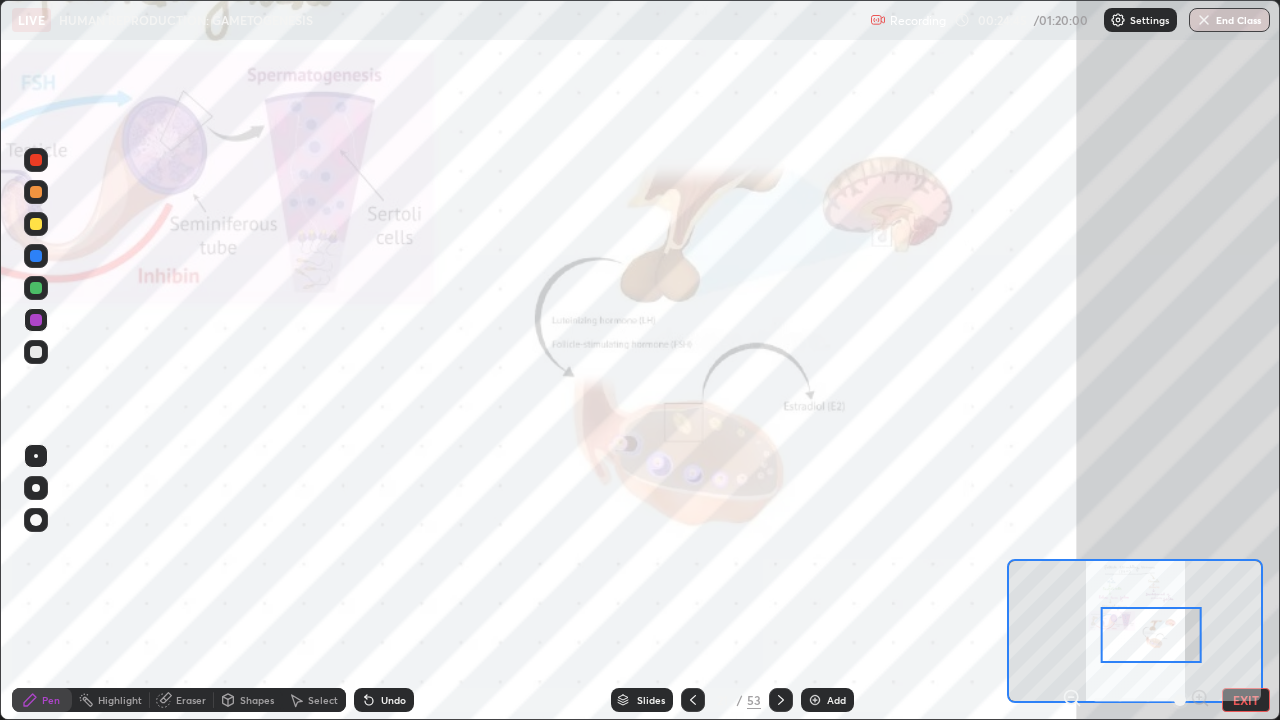 click 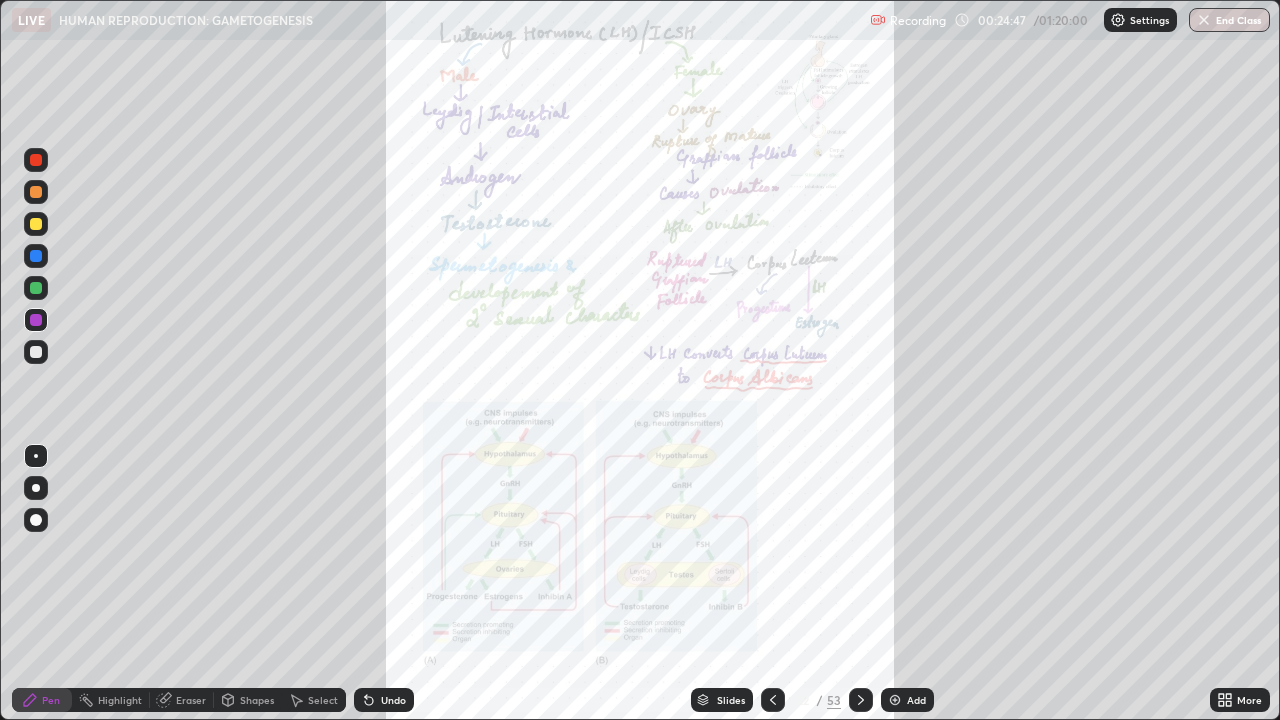 click 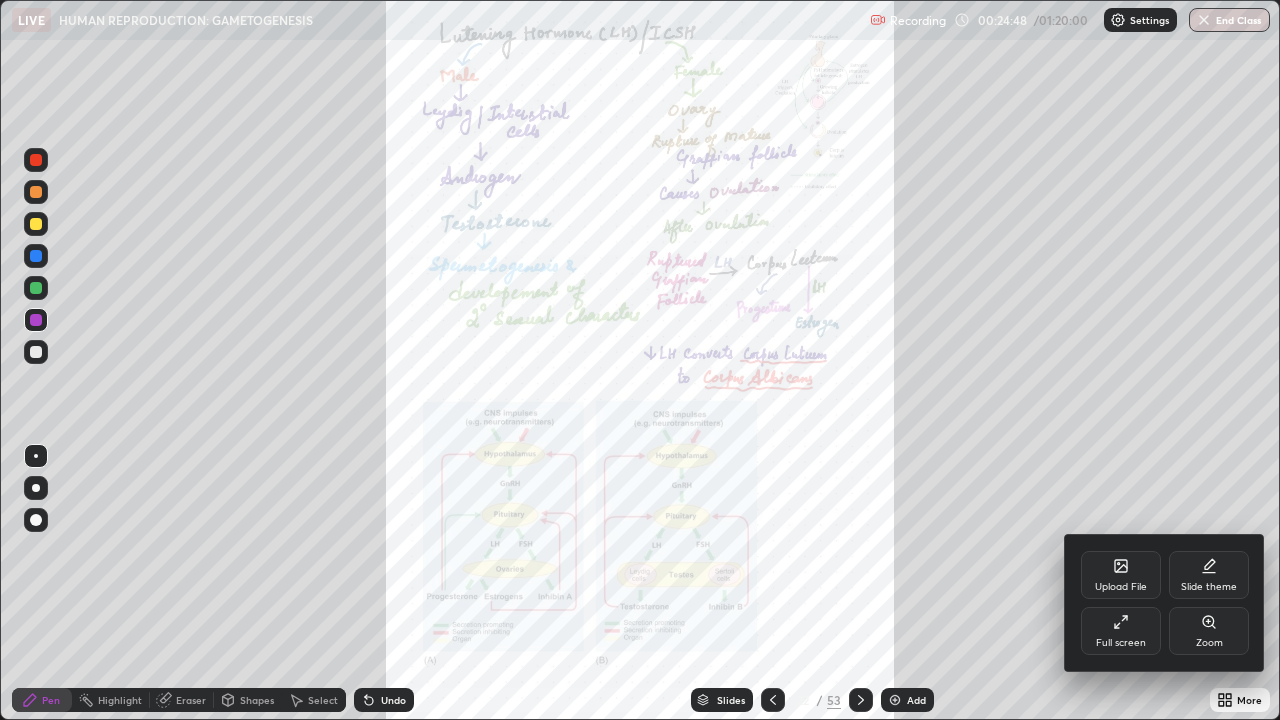 click on "Zoom" at bounding box center [1209, 631] 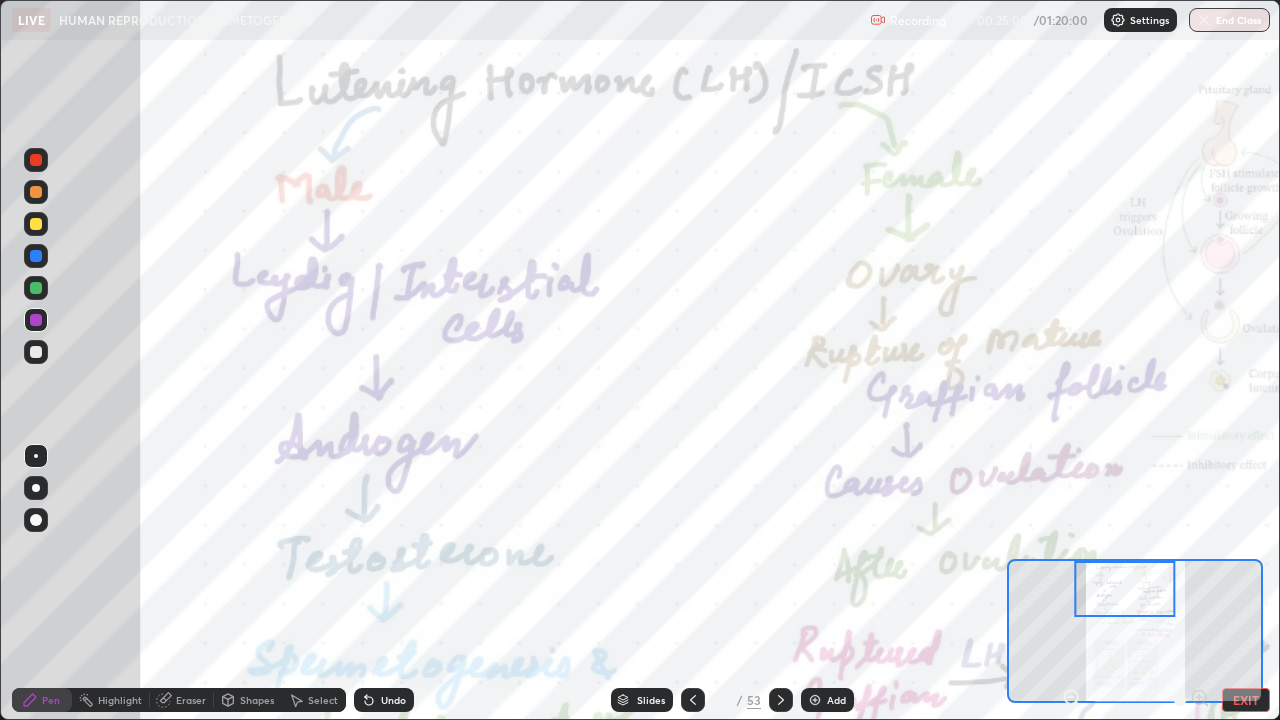 click at bounding box center [1124, 589] 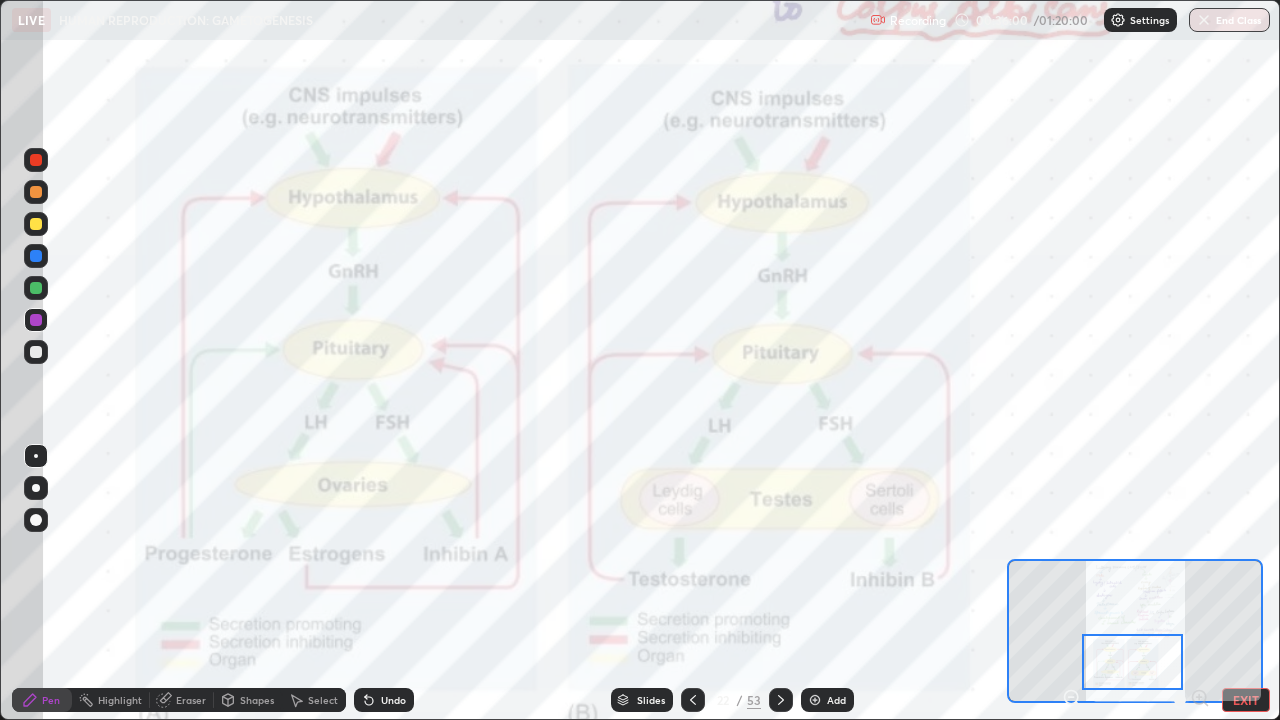 click 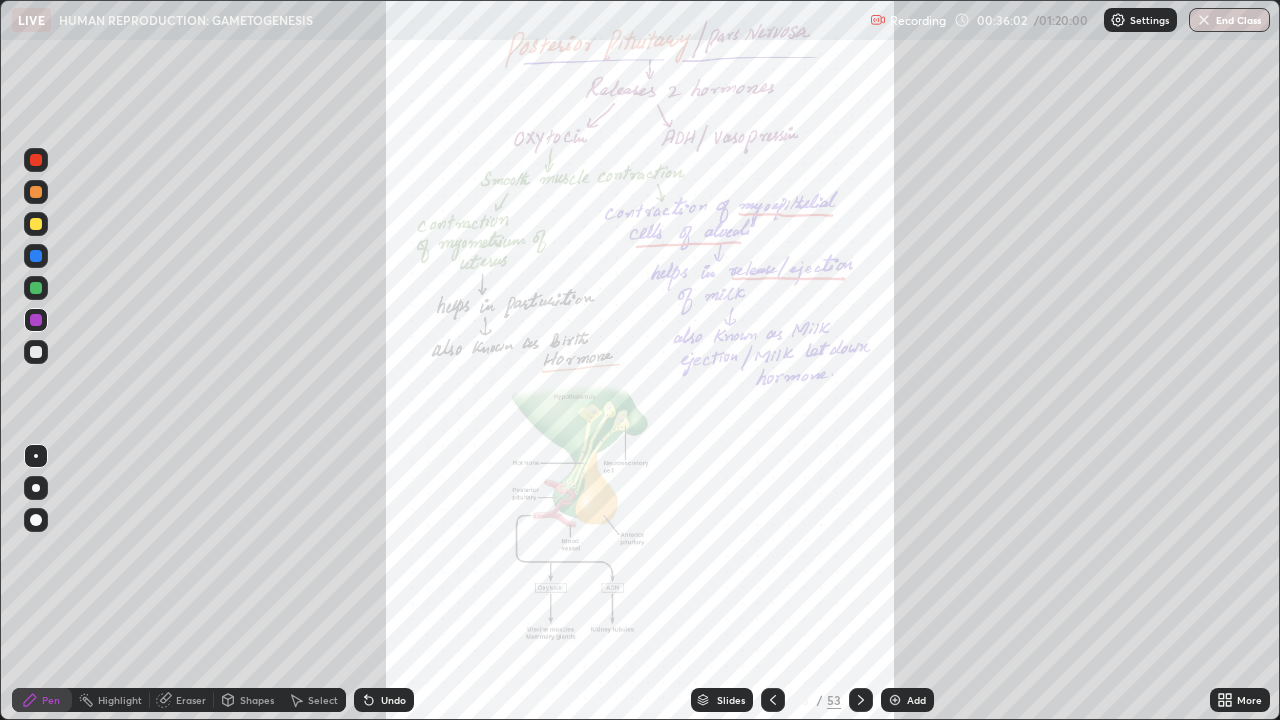 click on "More" at bounding box center [1249, 700] 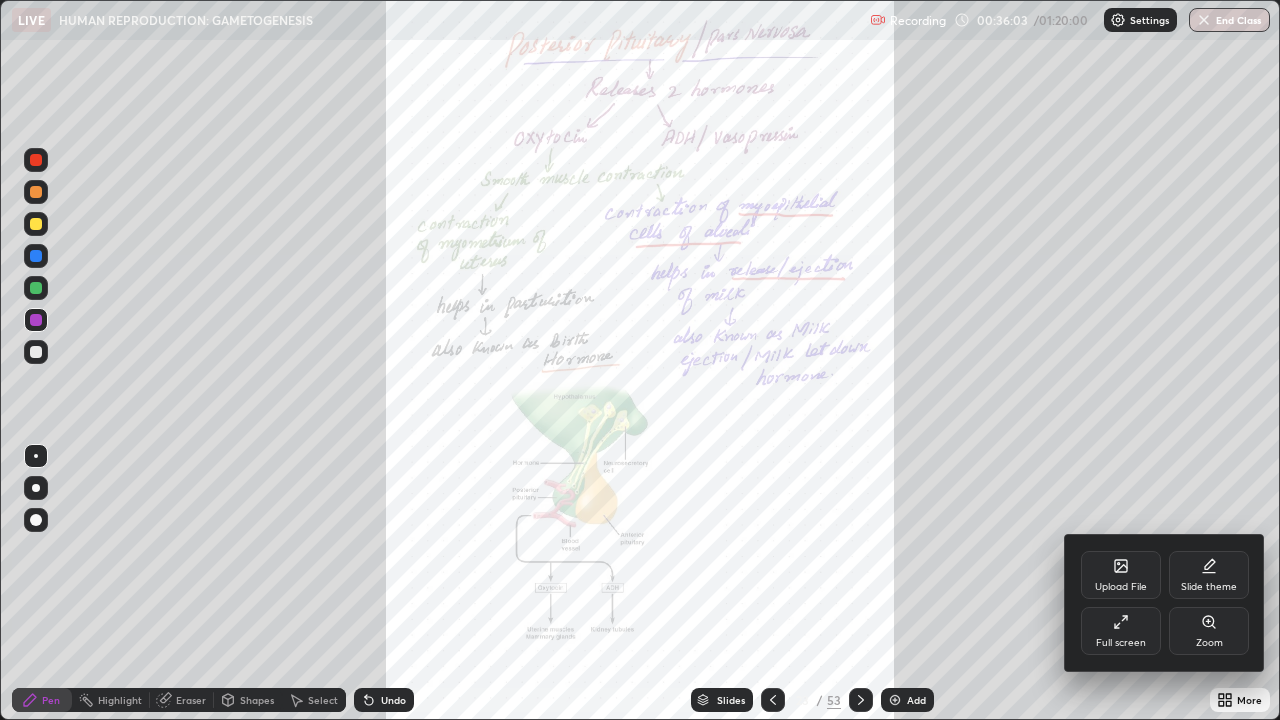 click on "Zoom" at bounding box center (1209, 631) 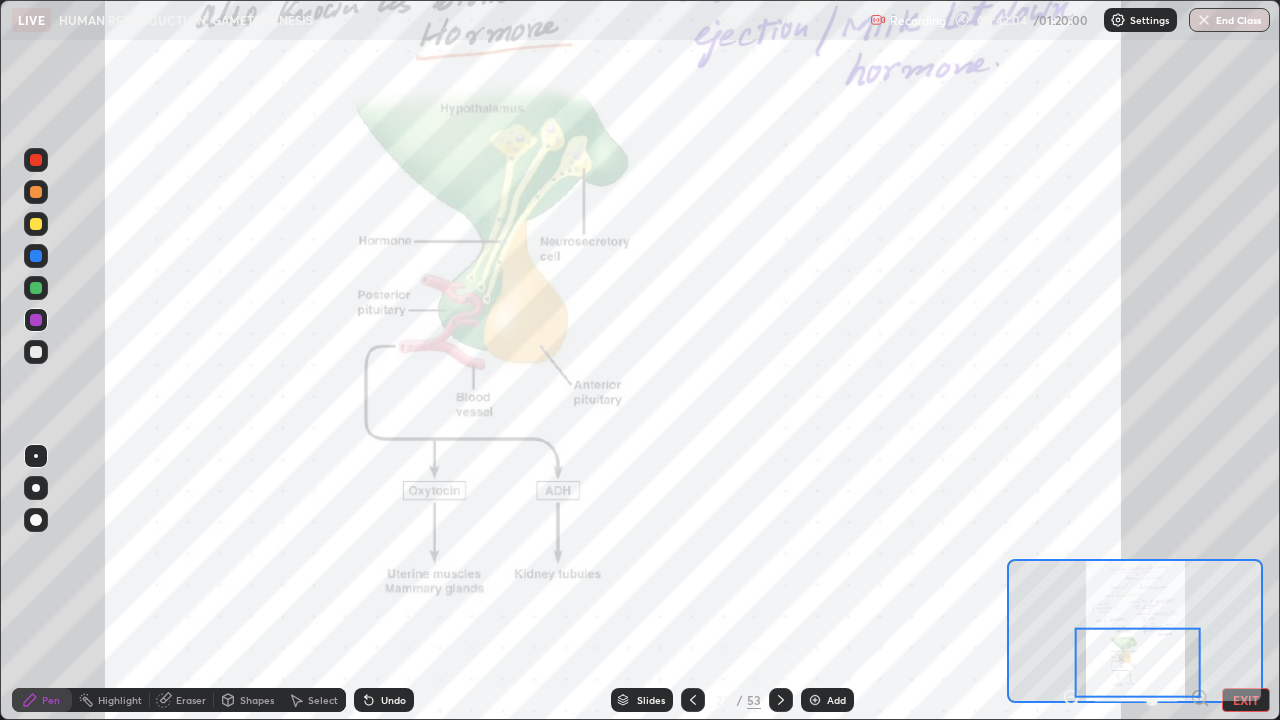 click 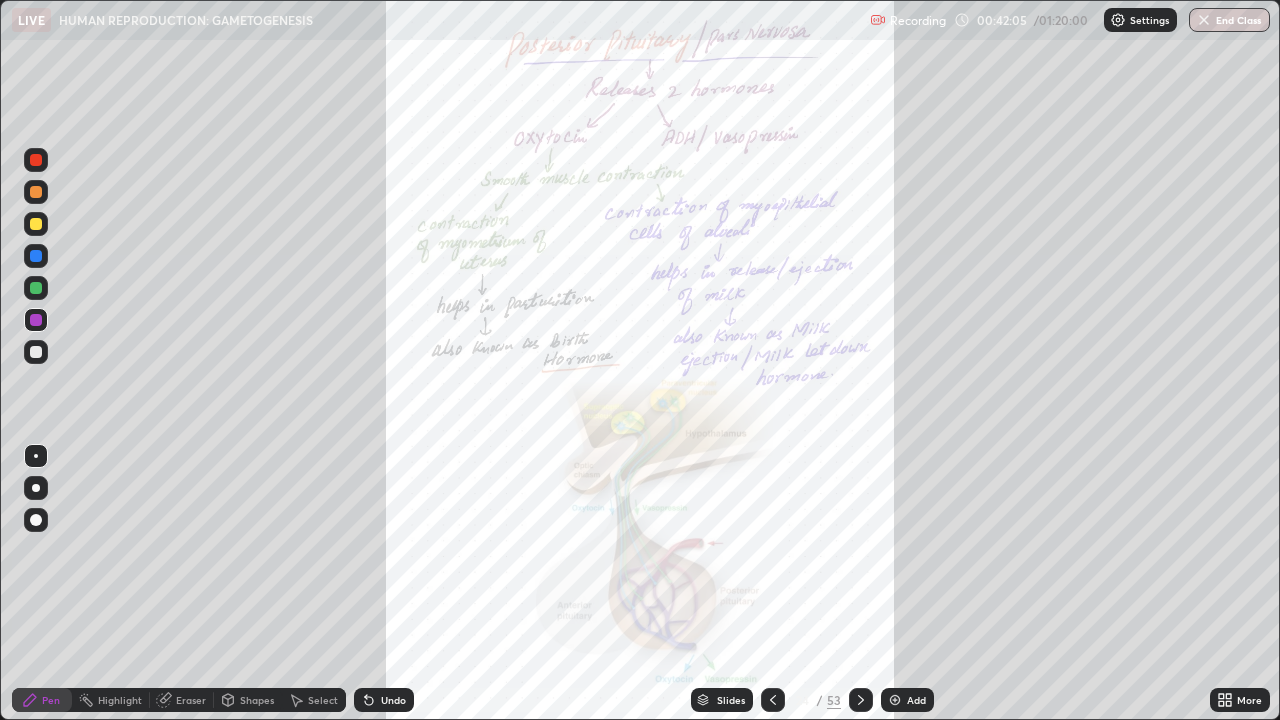 click 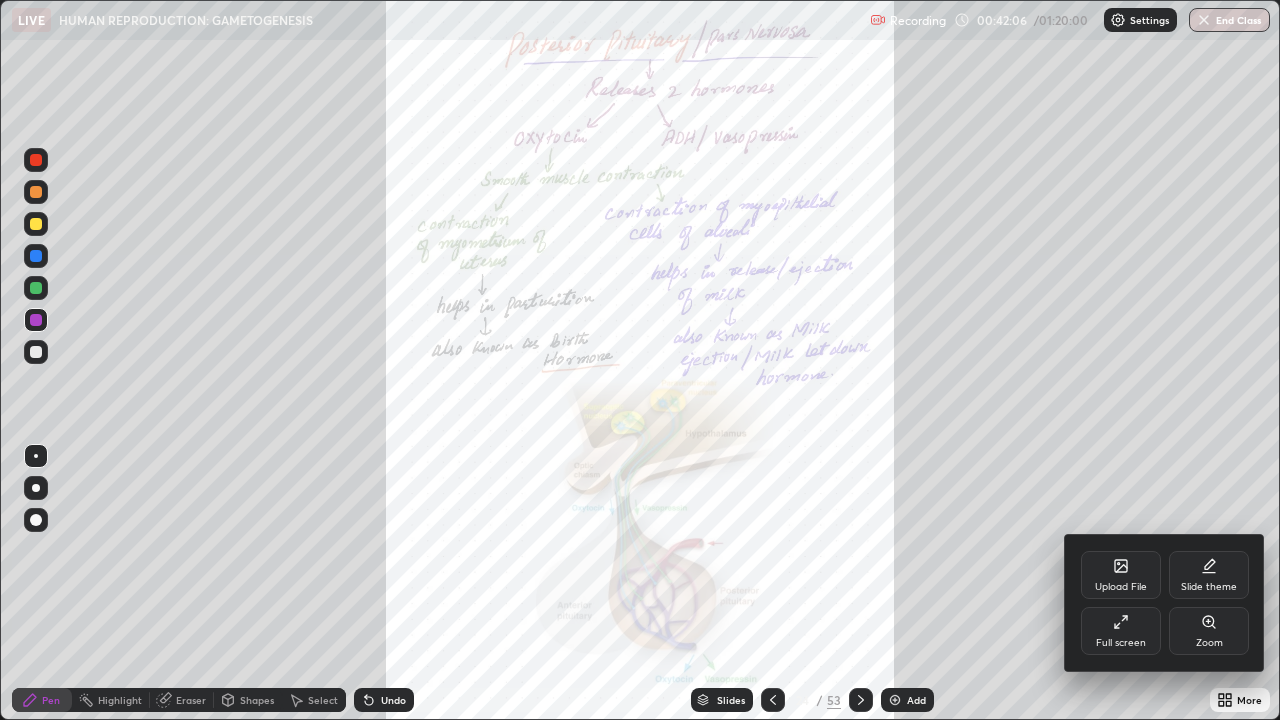 click at bounding box center [640, 360] 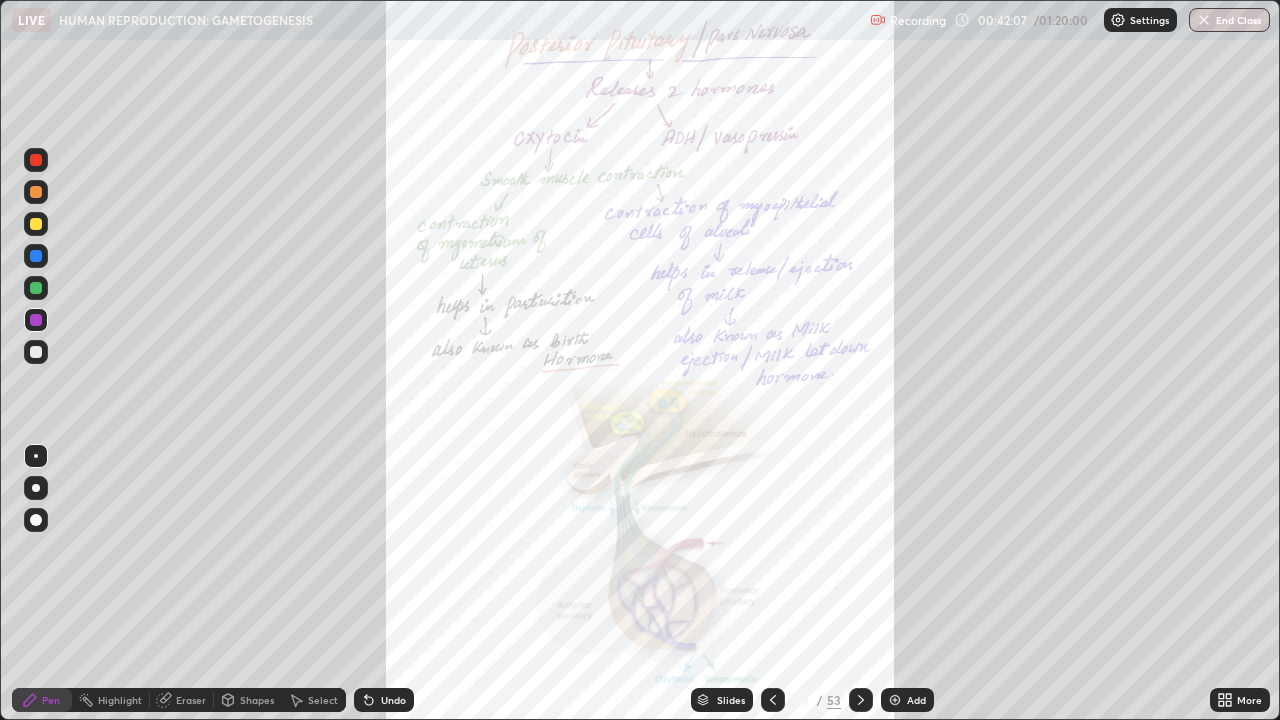 click 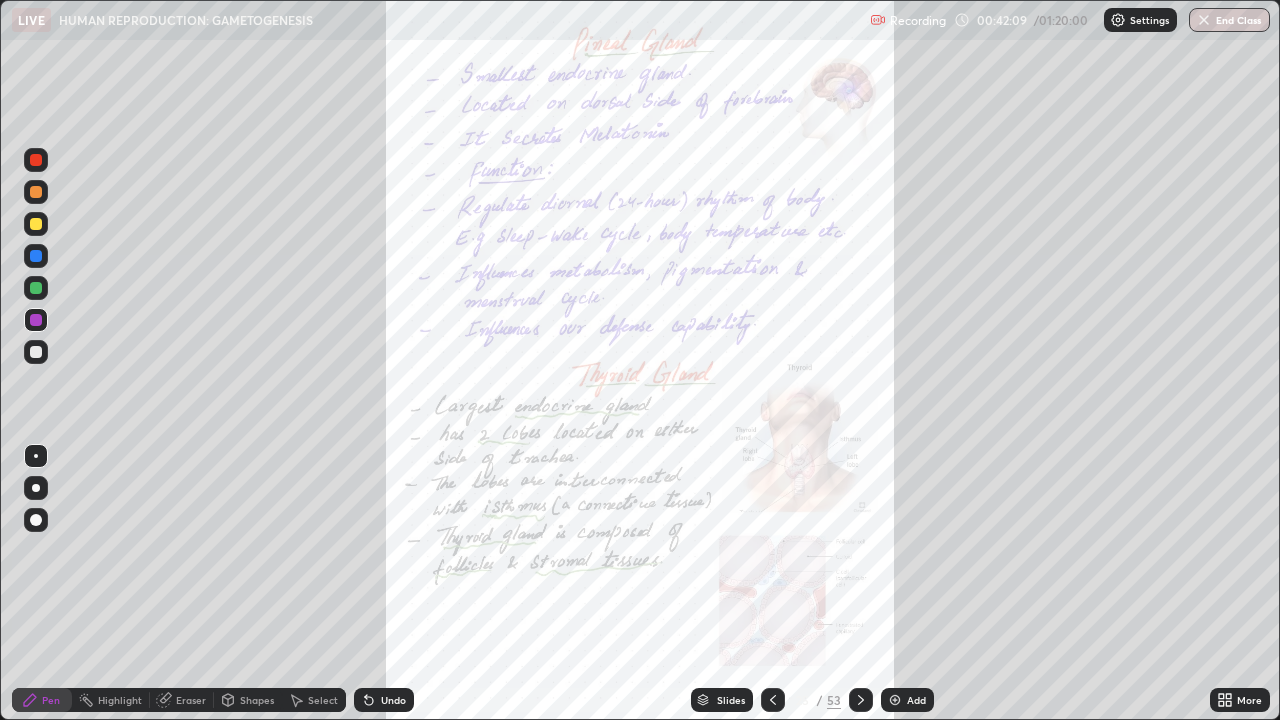 click on "More" at bounding box center [1240, 700] 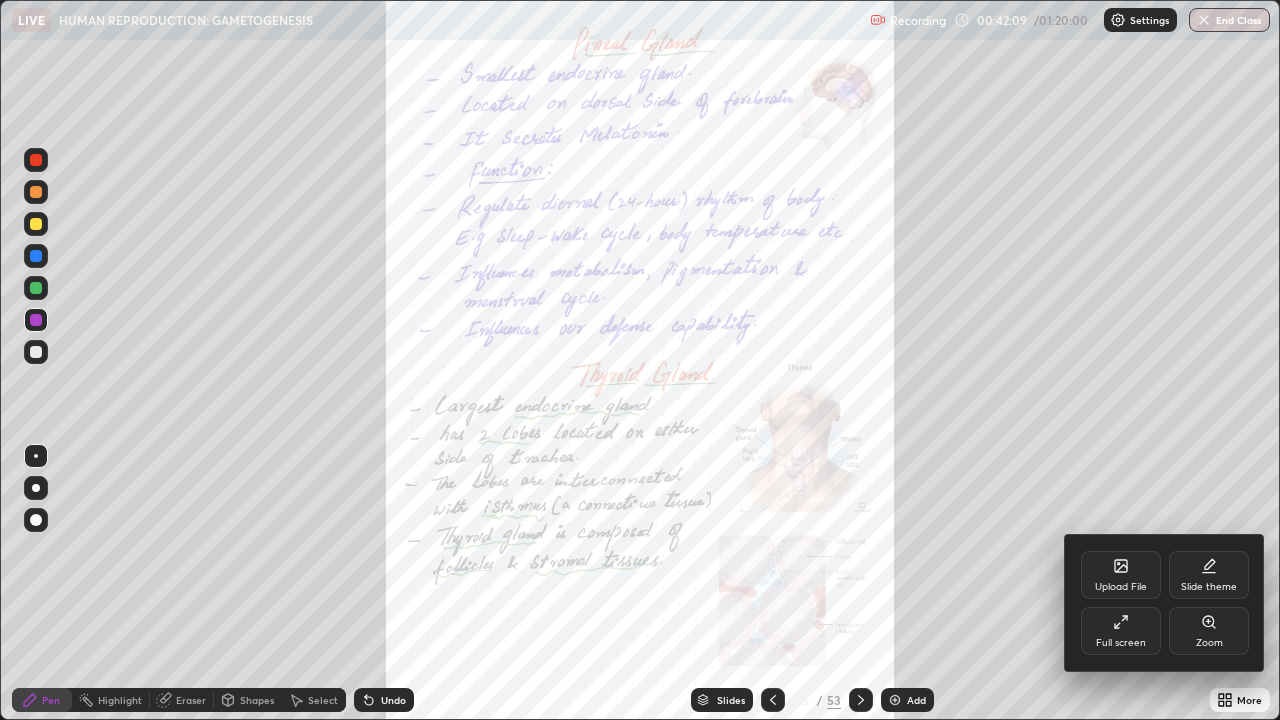 click 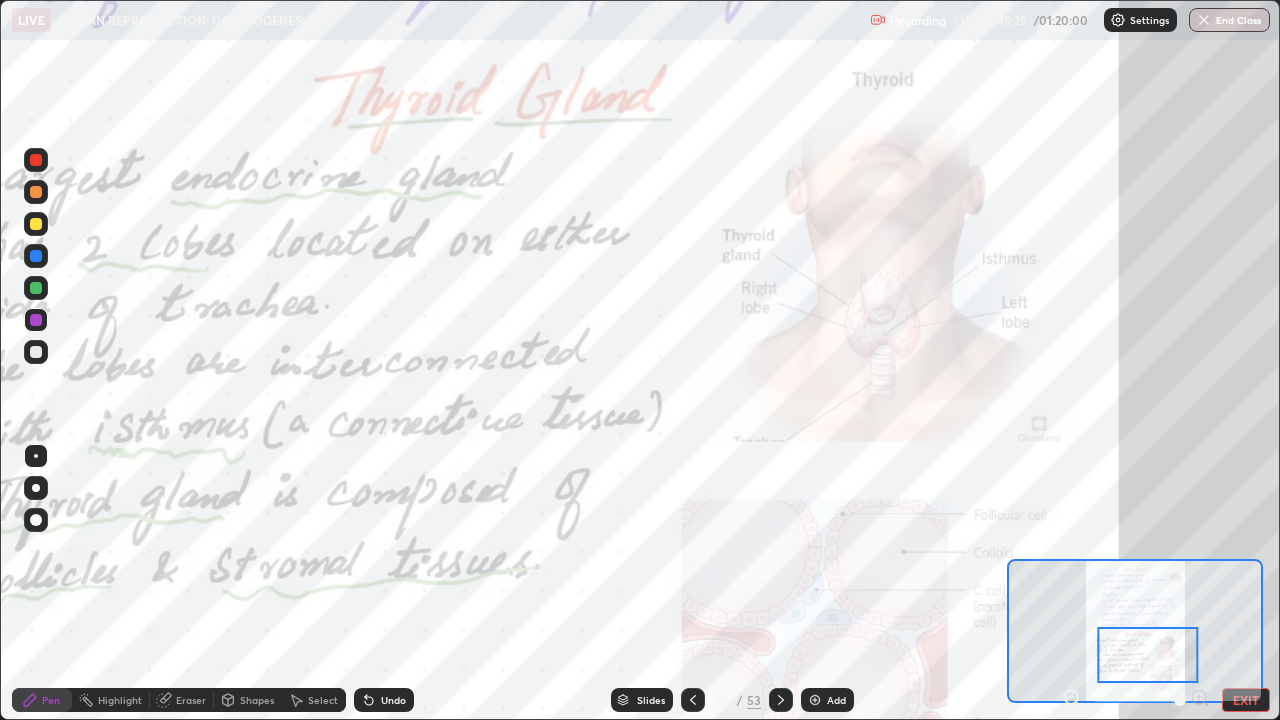 click at bounding box center [1147, 655] 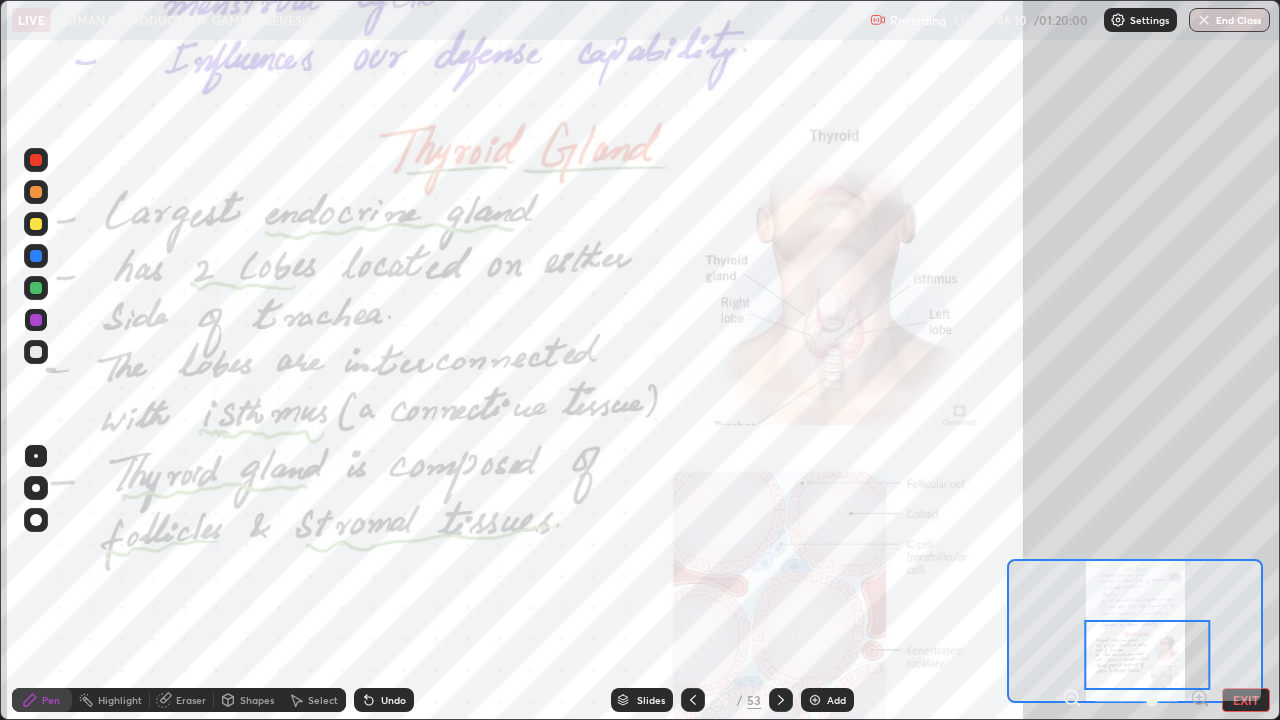 click on "Eraser" at bounding box center [191, 700] 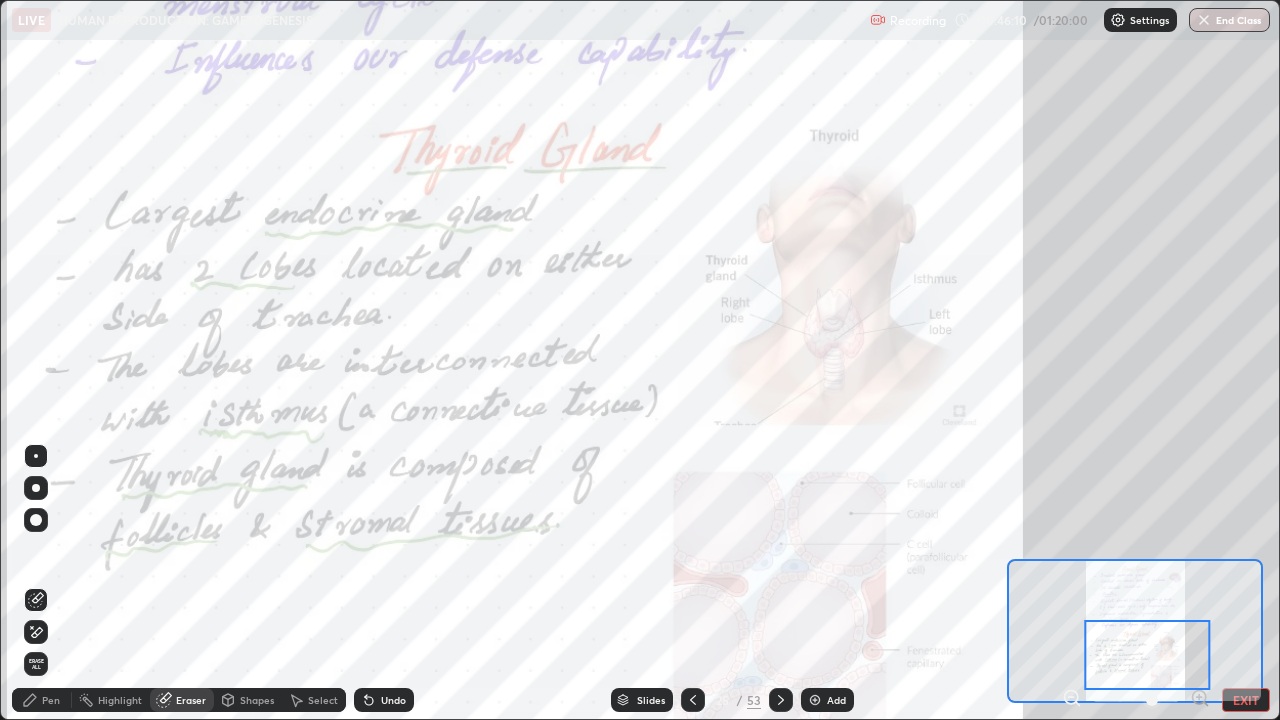 click on "Erase all" at bounding box center (36, 664) 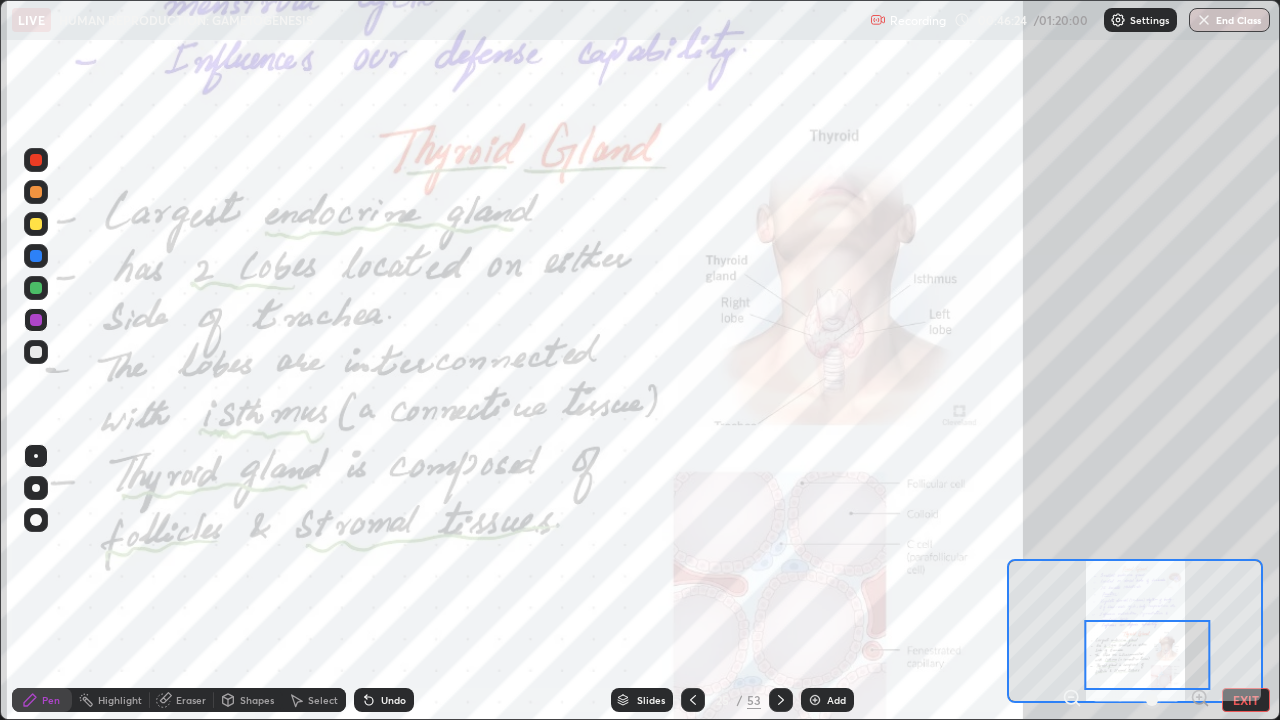 click on "Highlight" at bounding box center (111, 700) 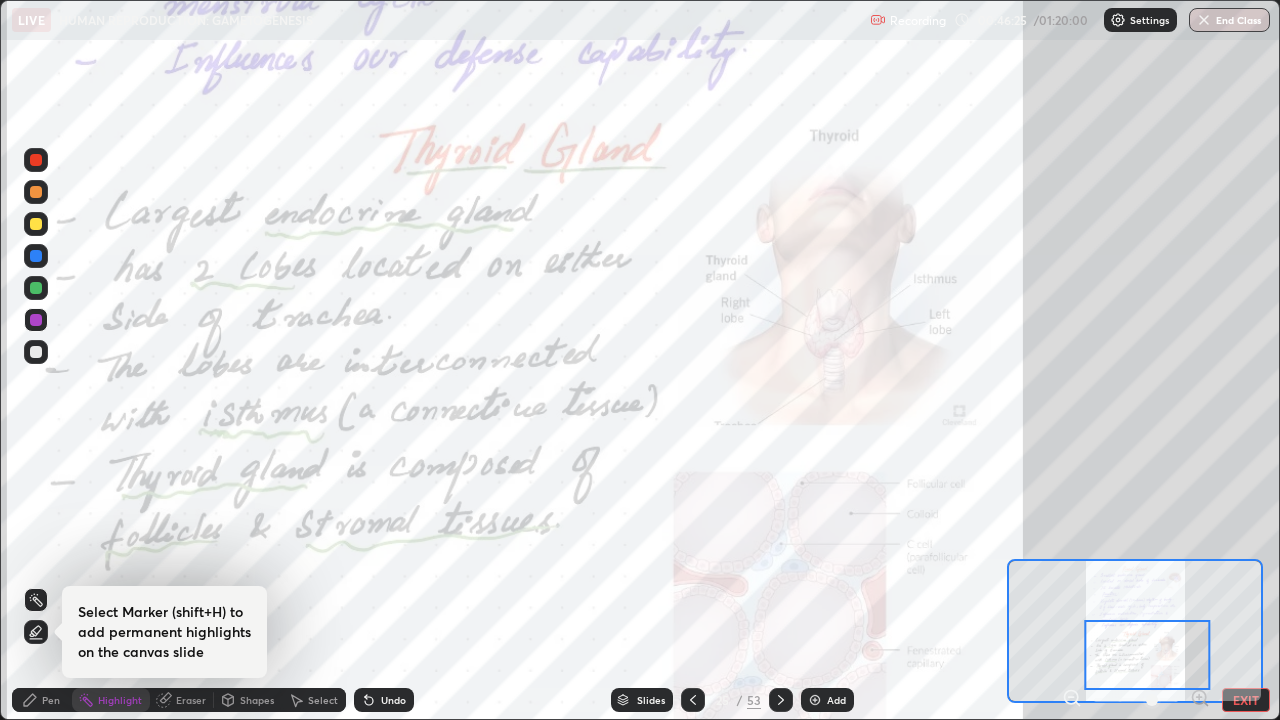 click 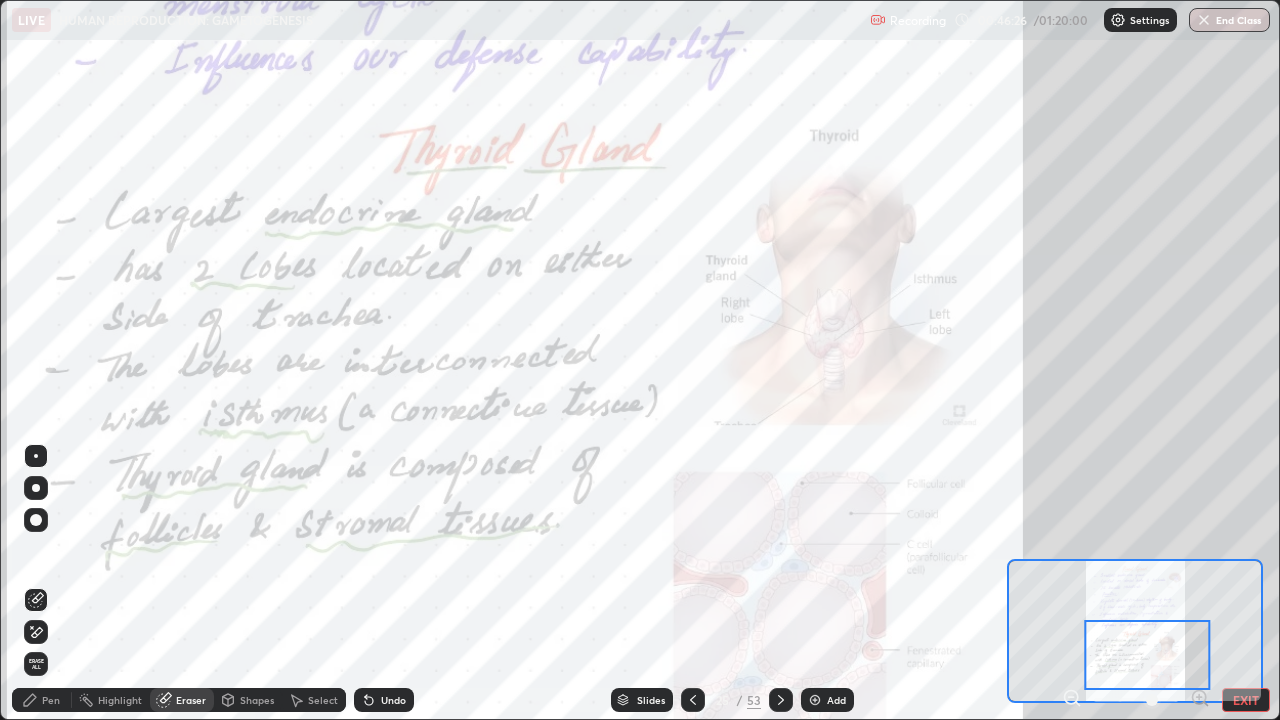 click on "Erase all" at bounding box center [36, 664] 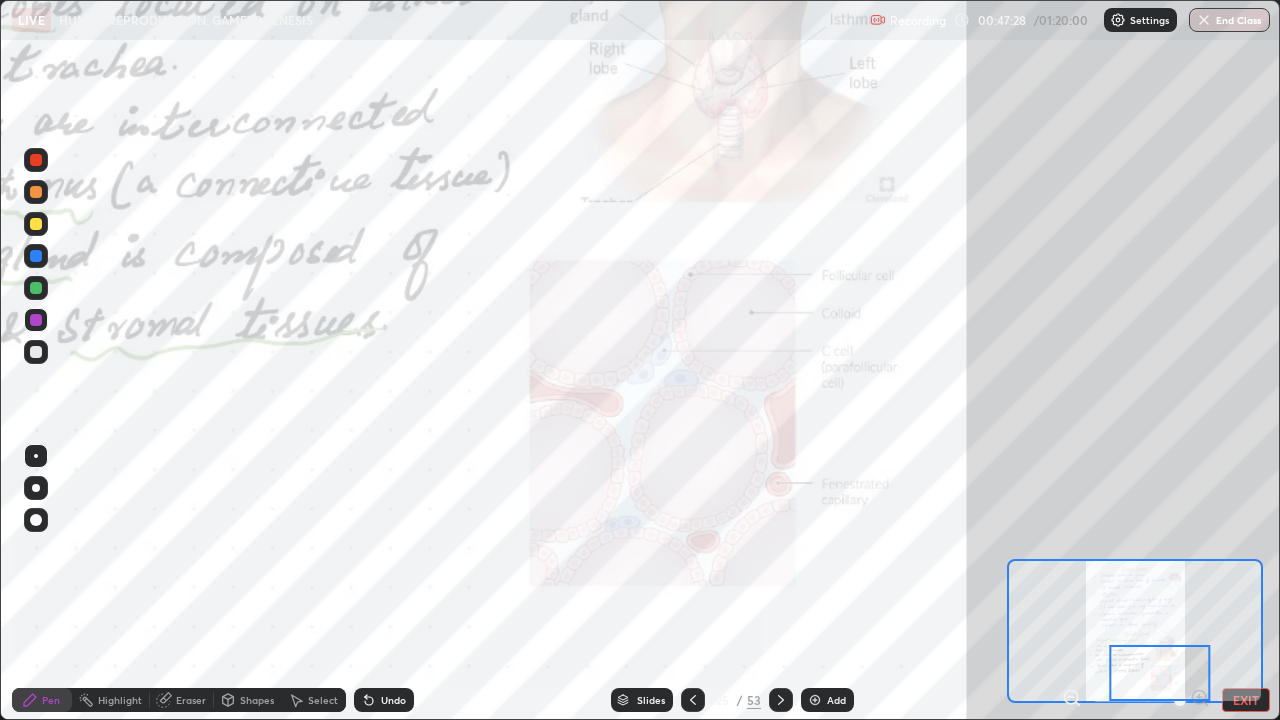 click at bounding box center (781, 700) 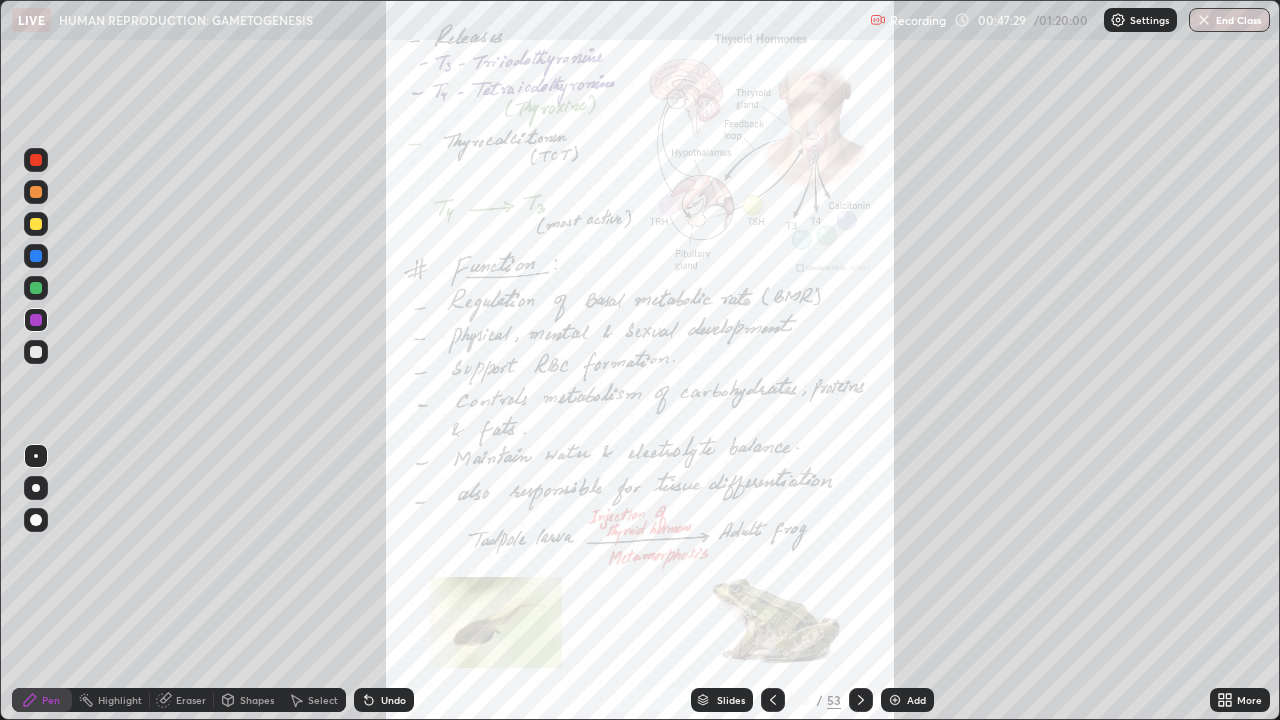 click 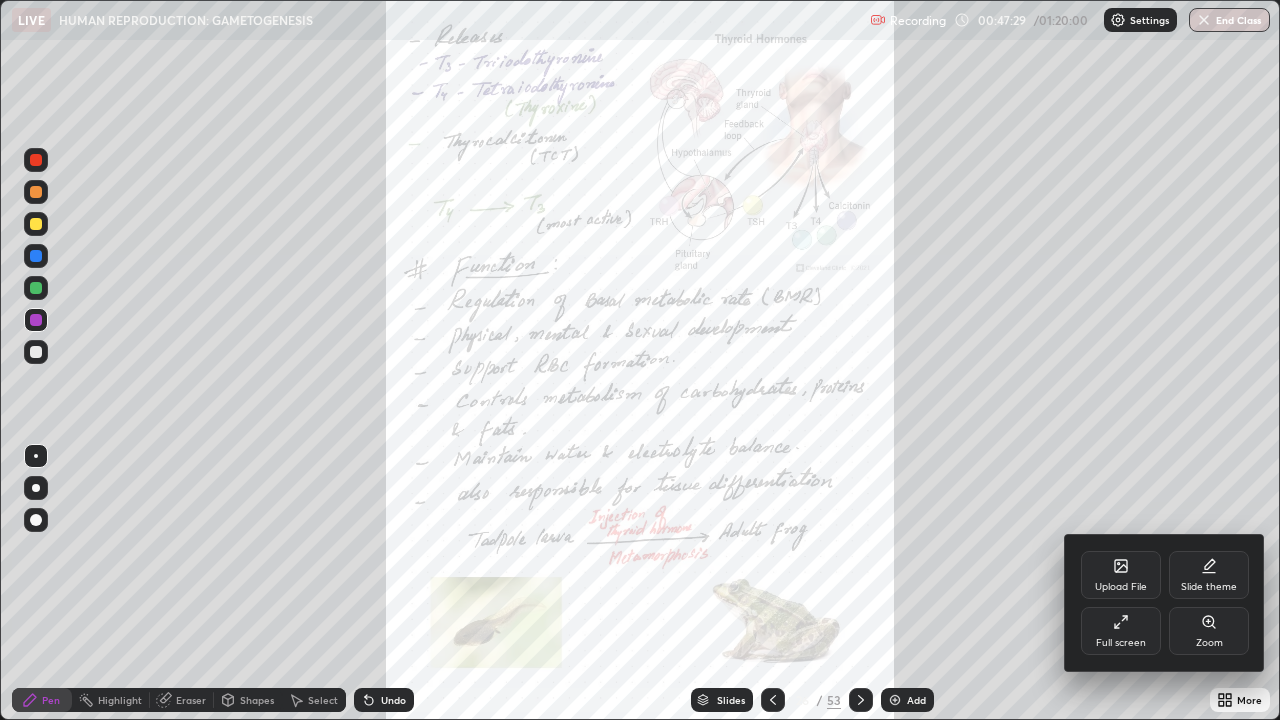 click on "Zoom" at bounding box center (1209, 631) 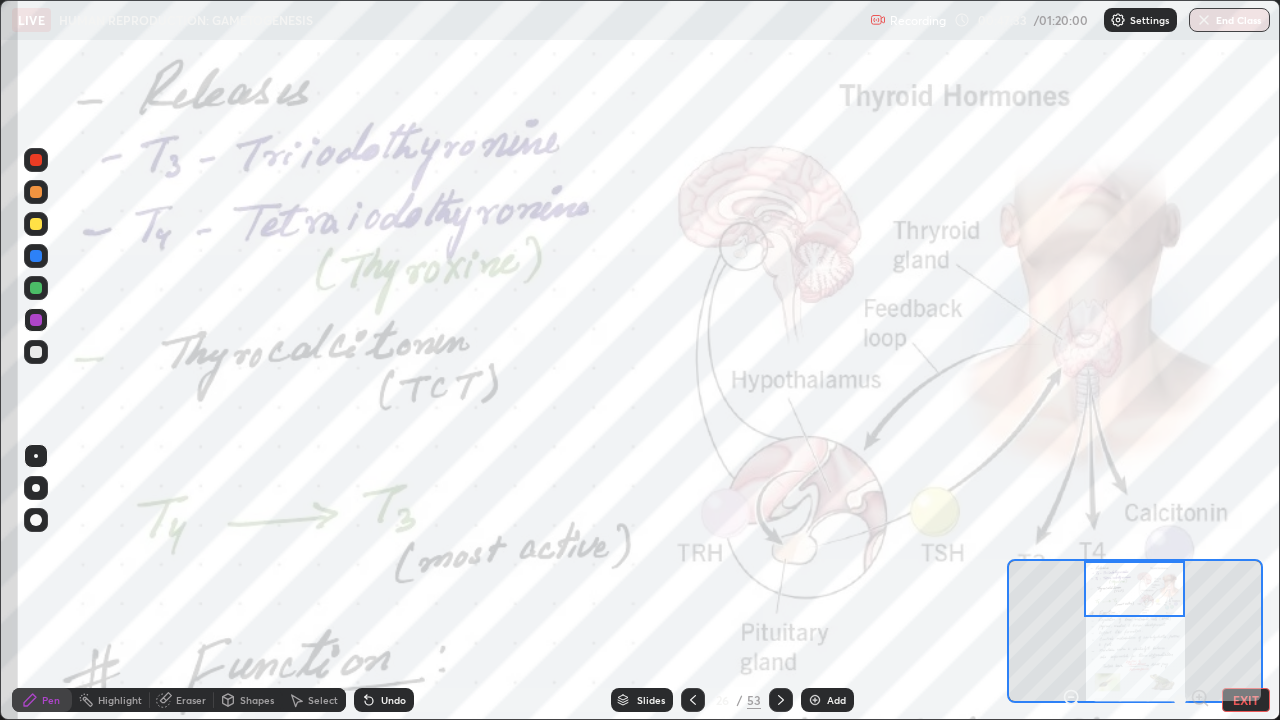 click at bounding box center (1134, 589) 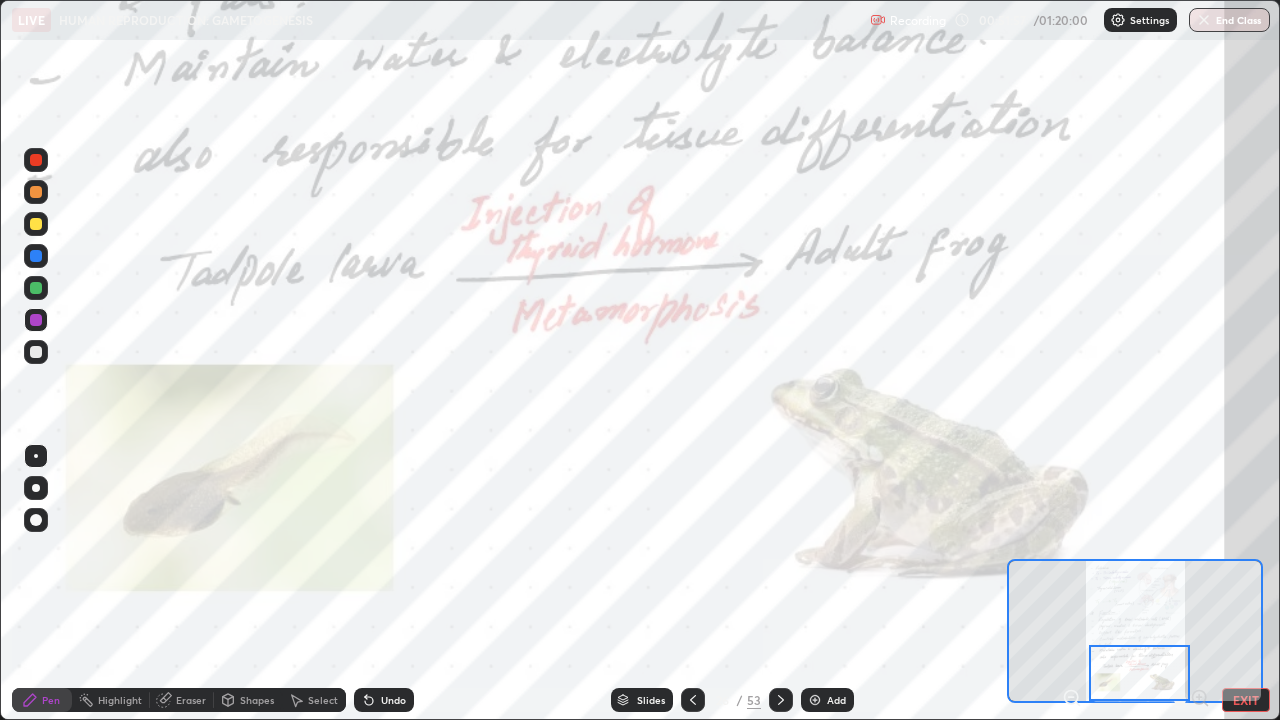 click 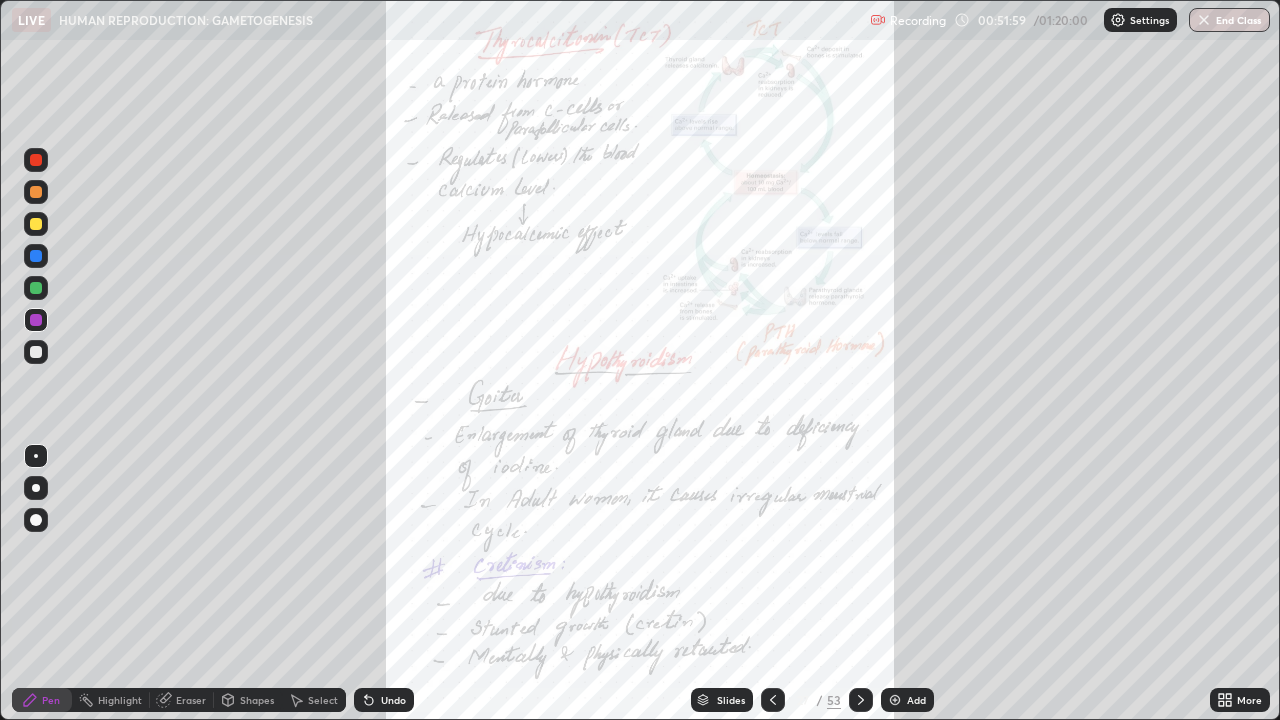 click on "More" at bounding box center (1249, 700) 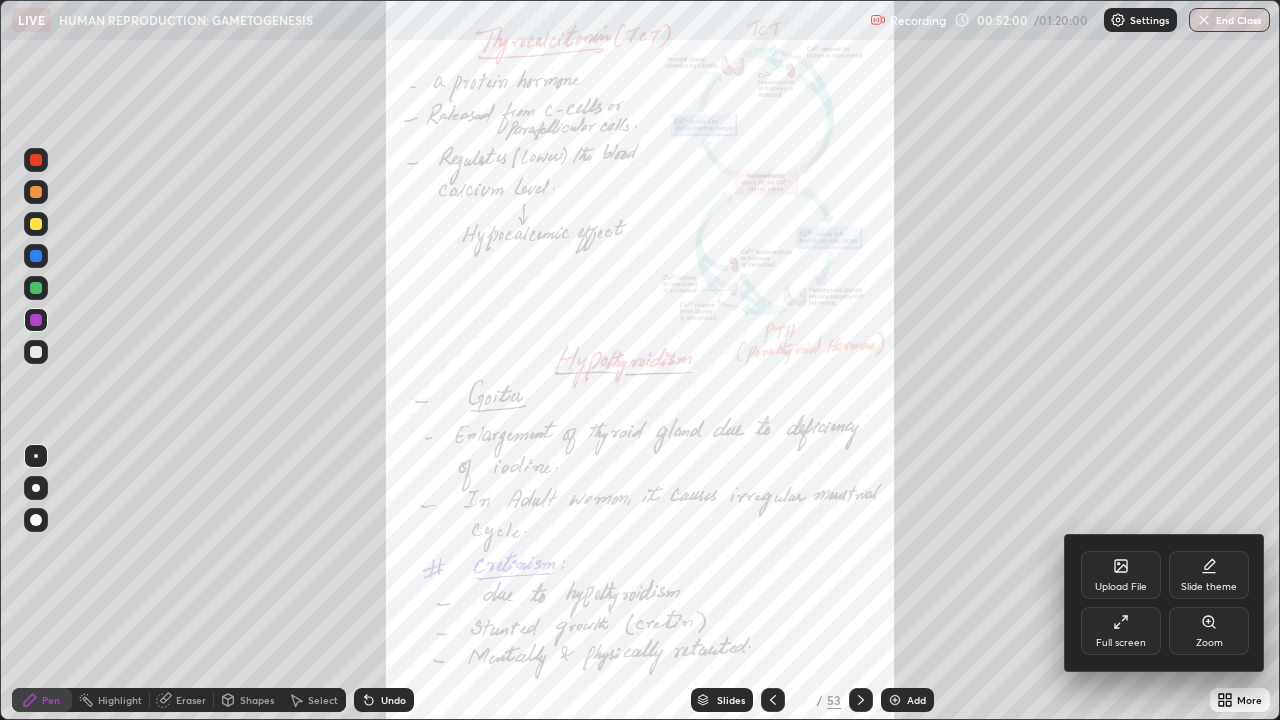 click 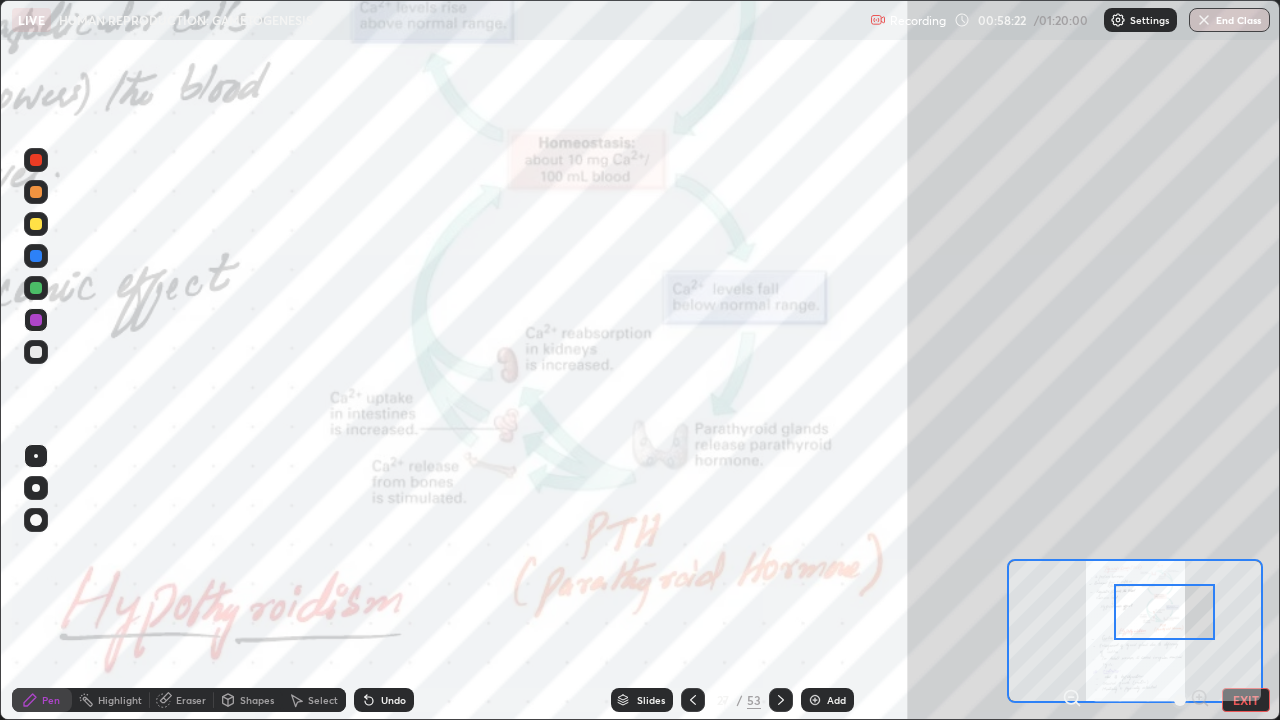 click on "Slides" at bounding box center (651, 700) 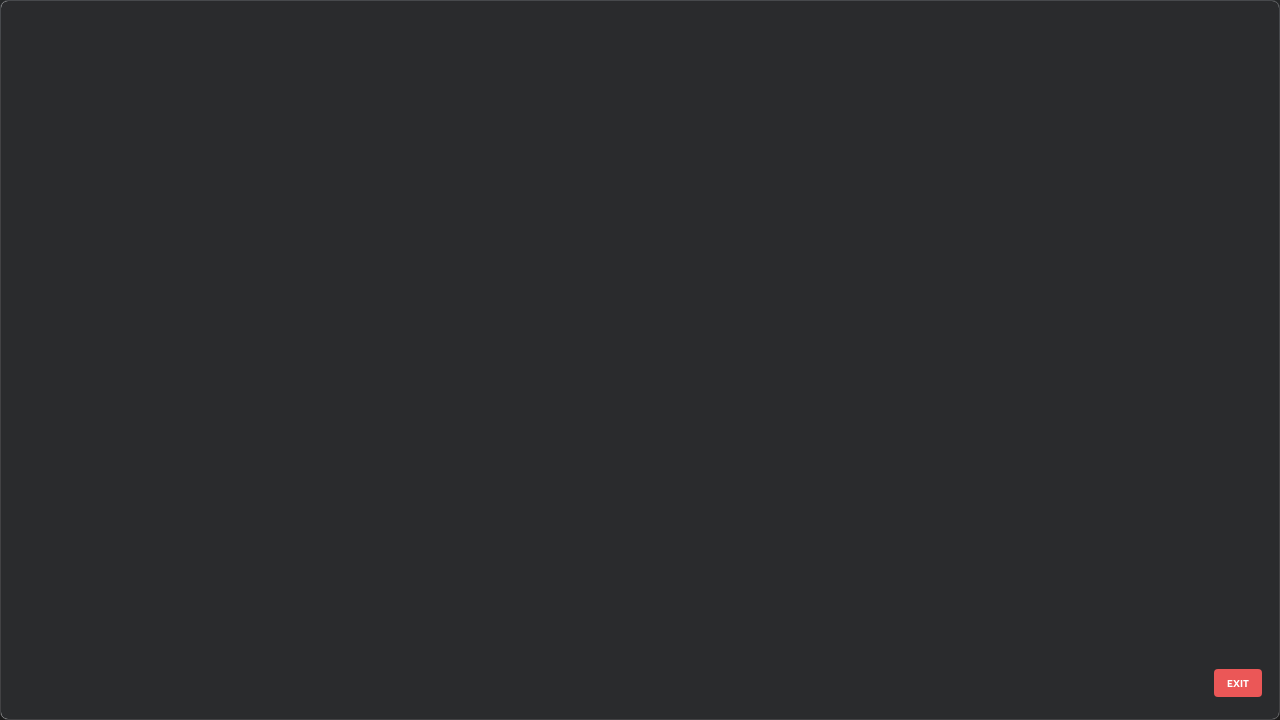 scroll, scrollTop: 1303, scrollLeft: 0, axis: vertical 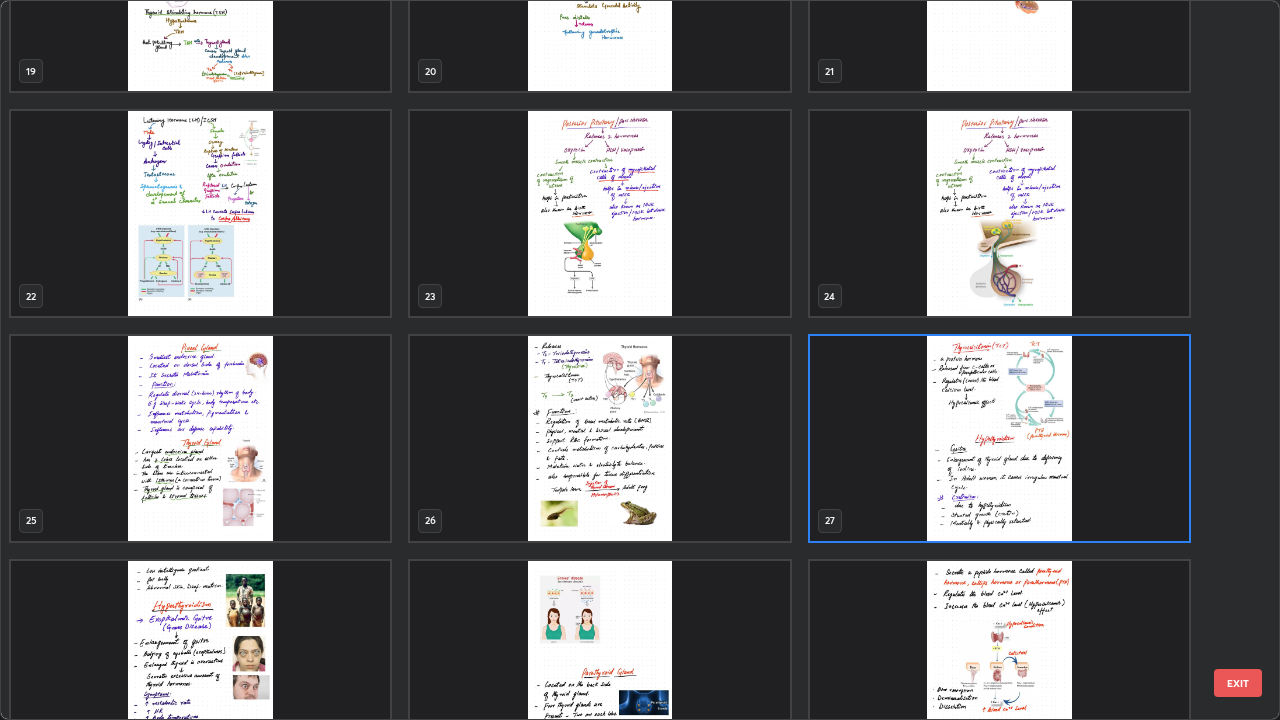 click at bounding box center (200, 438) 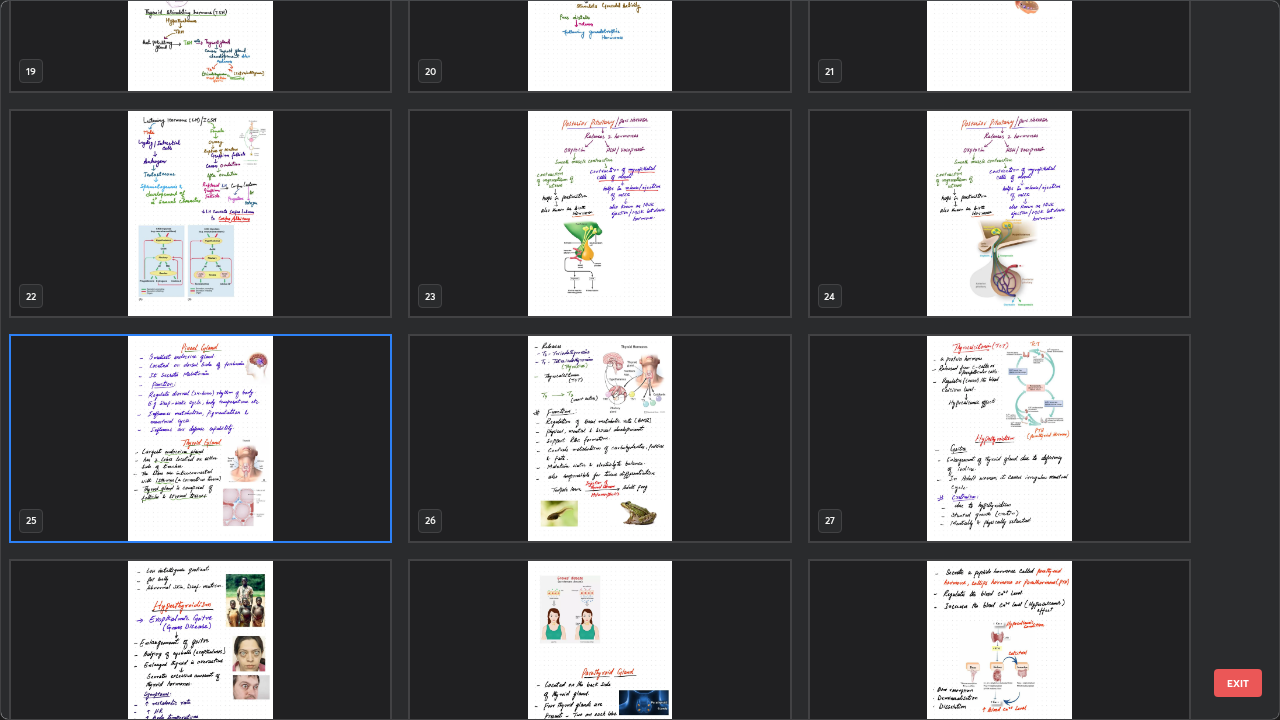 click at bounding box center [200, 438] 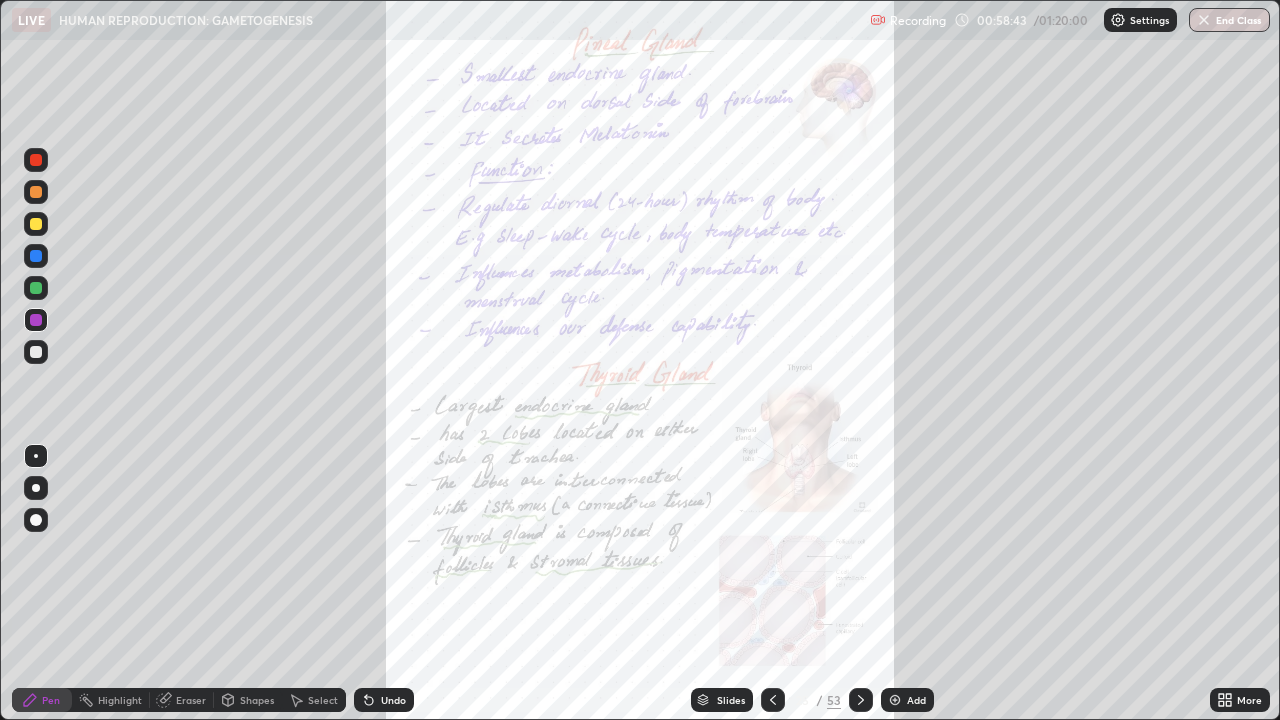 click 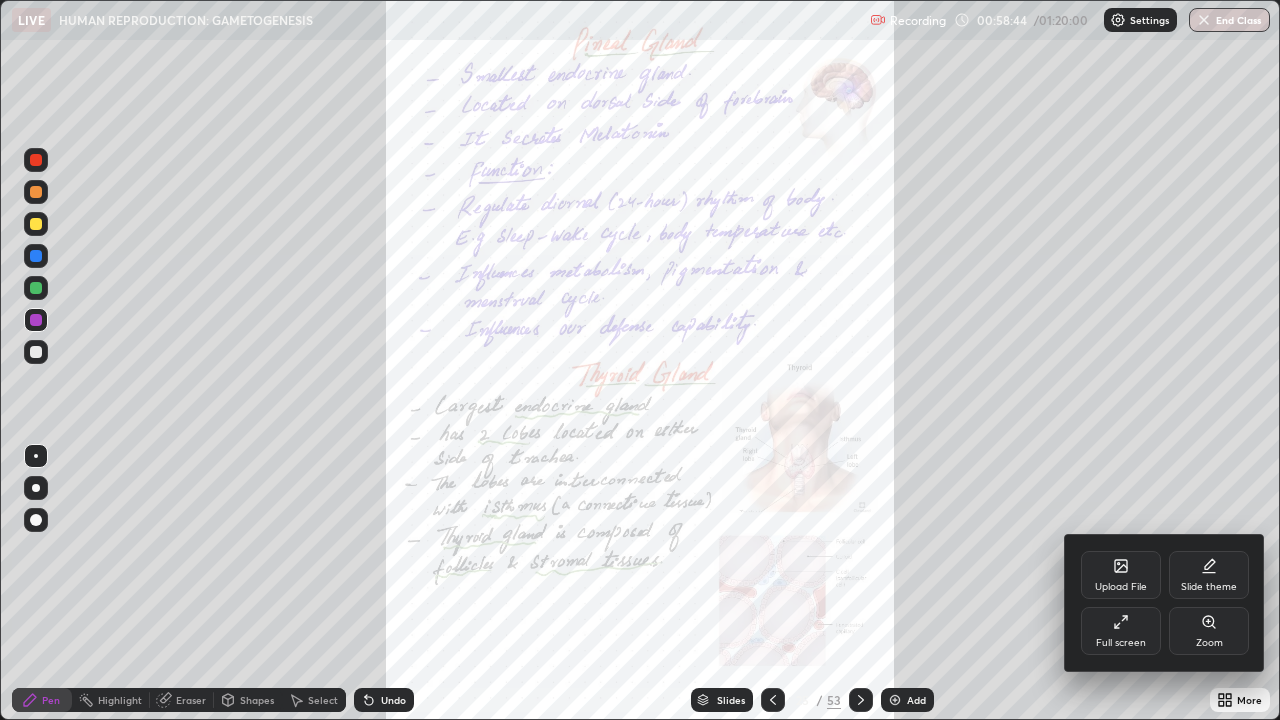 click on "Zoom" at bounding box center (1209, 631) 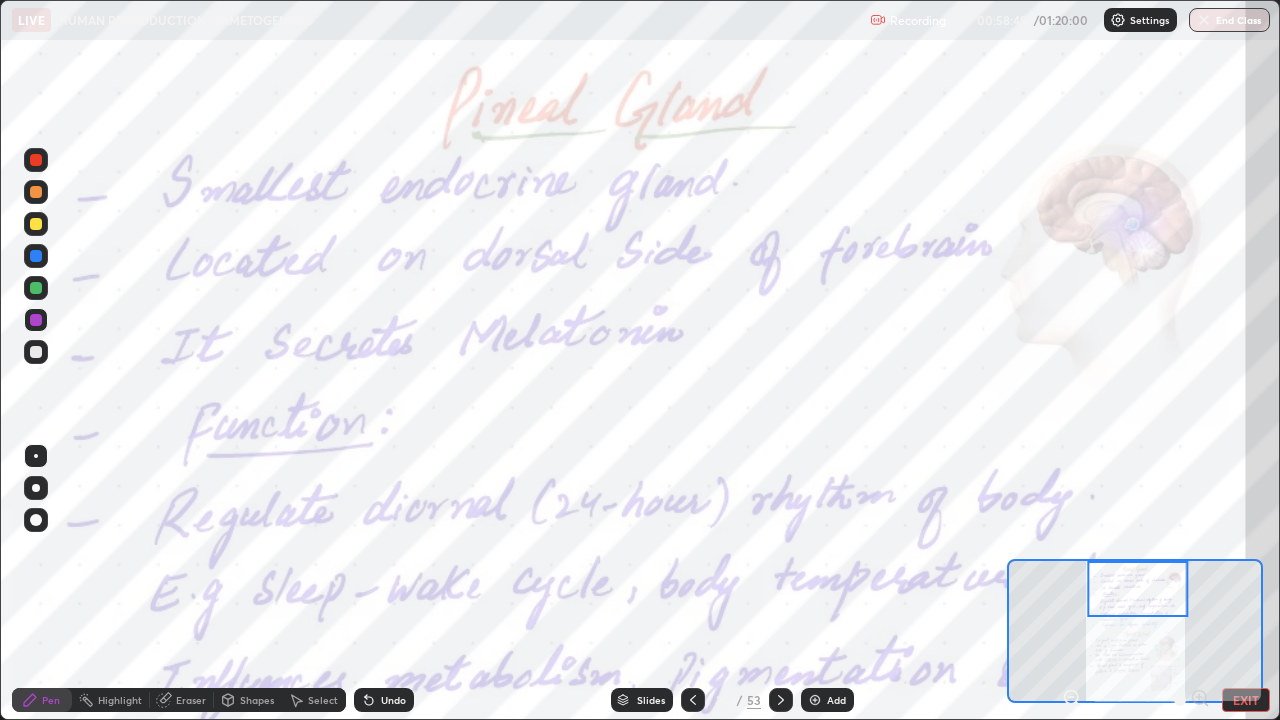 click 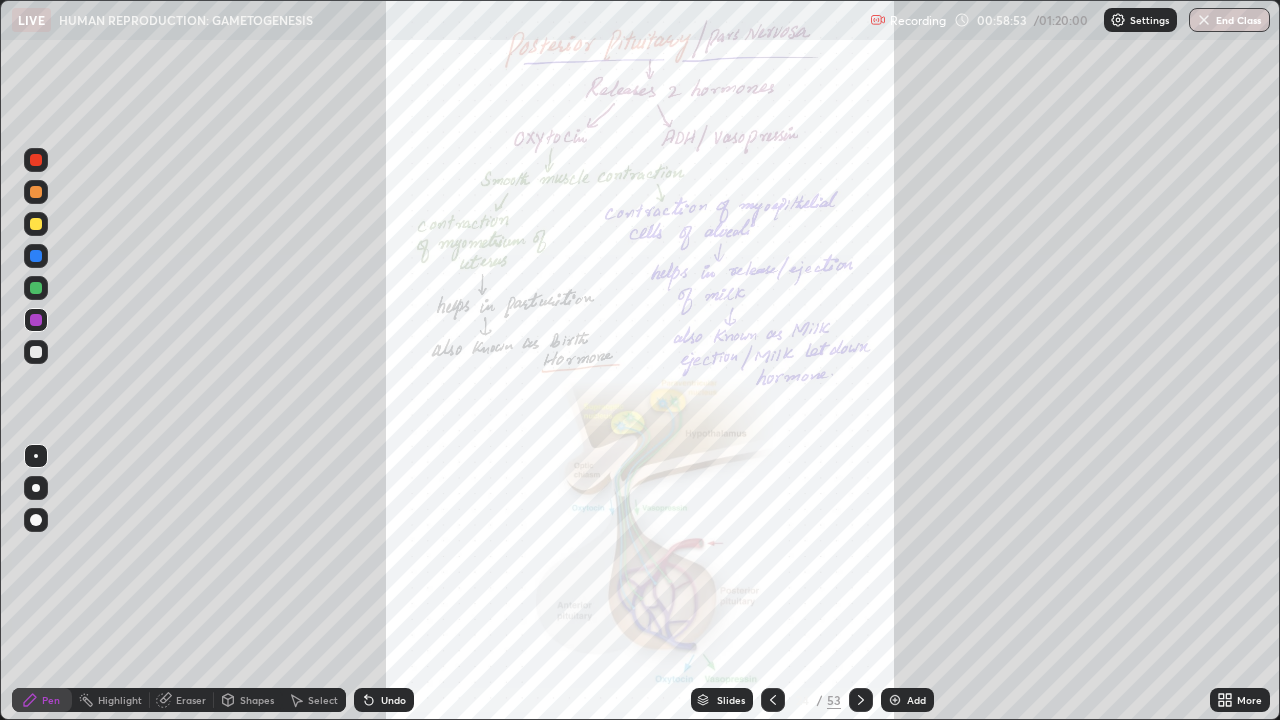 click 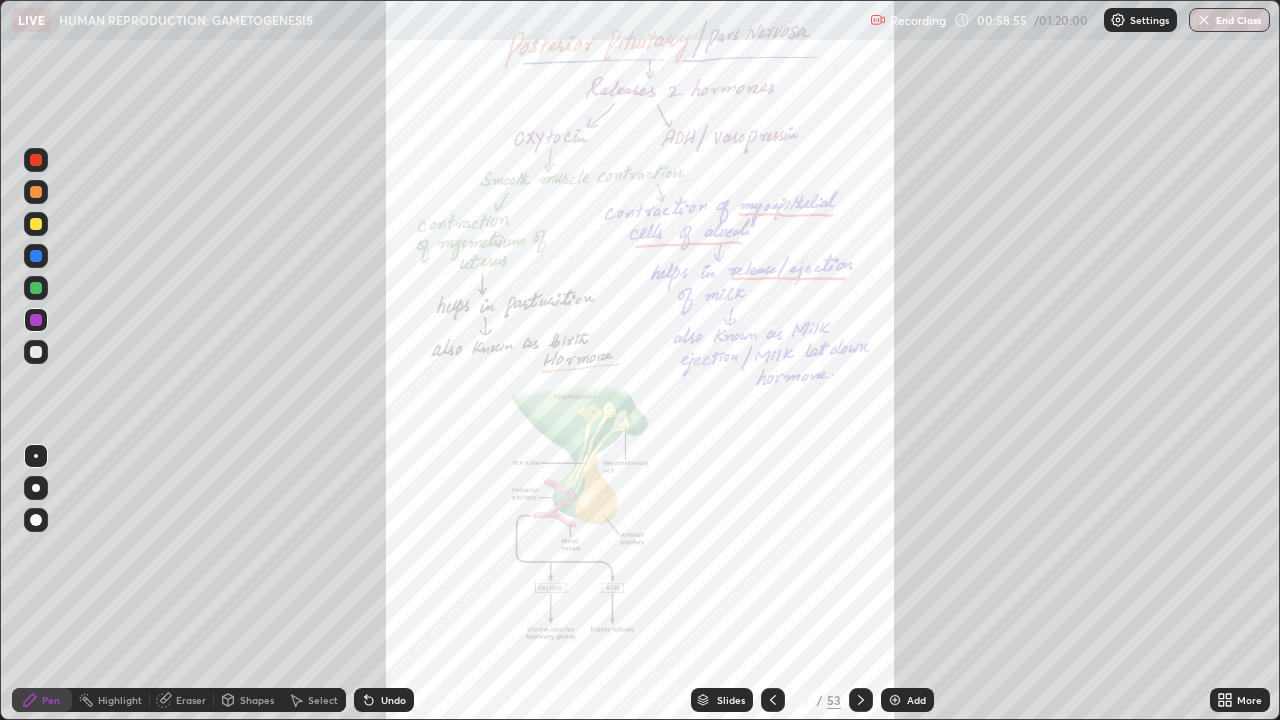 click 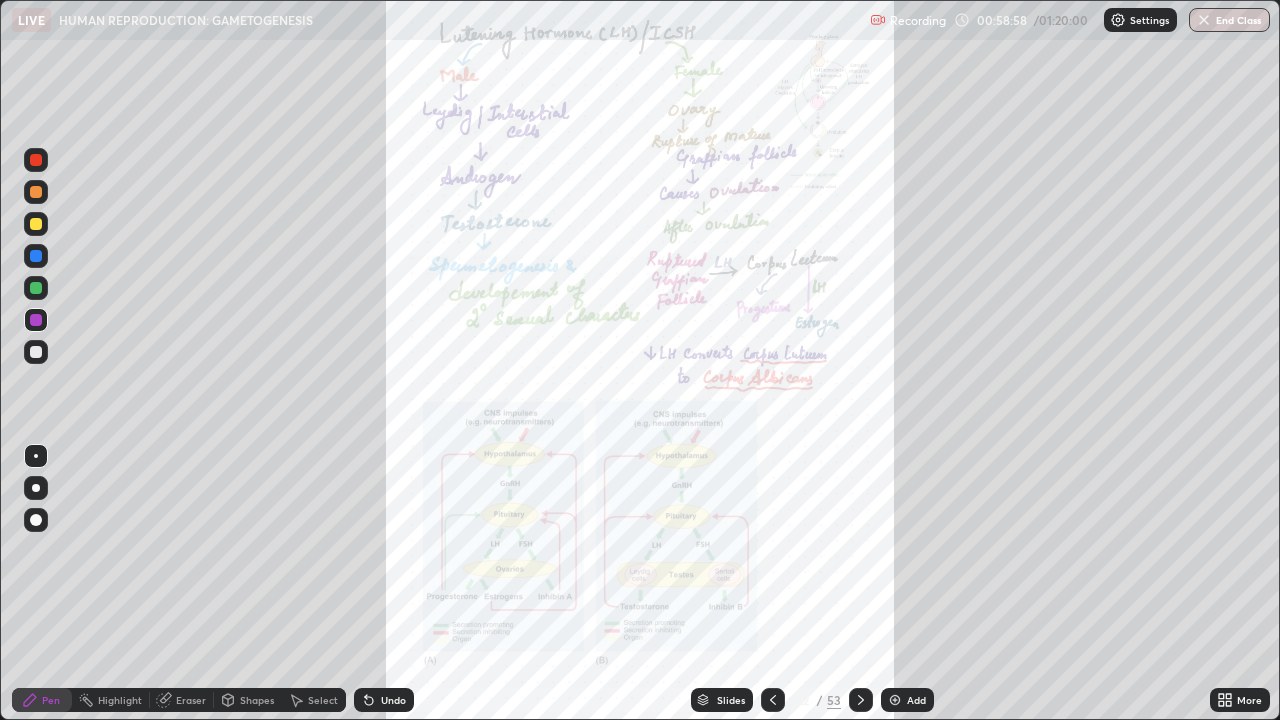 click 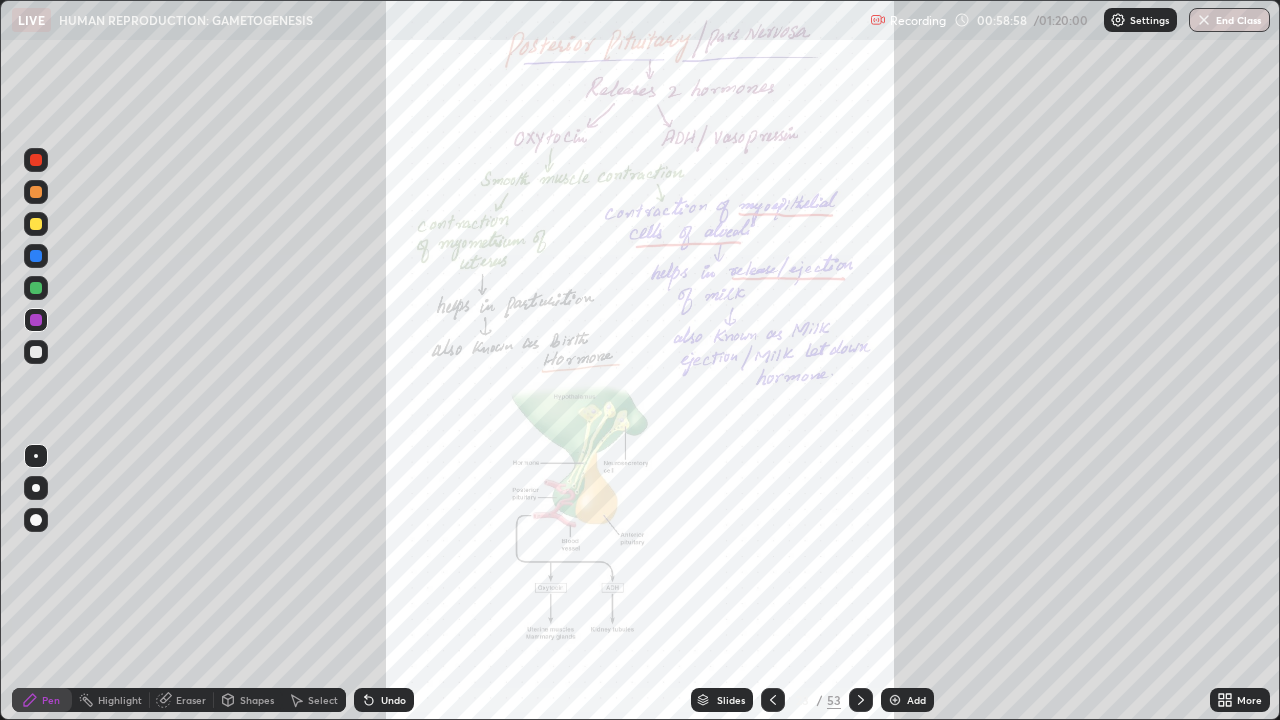 click 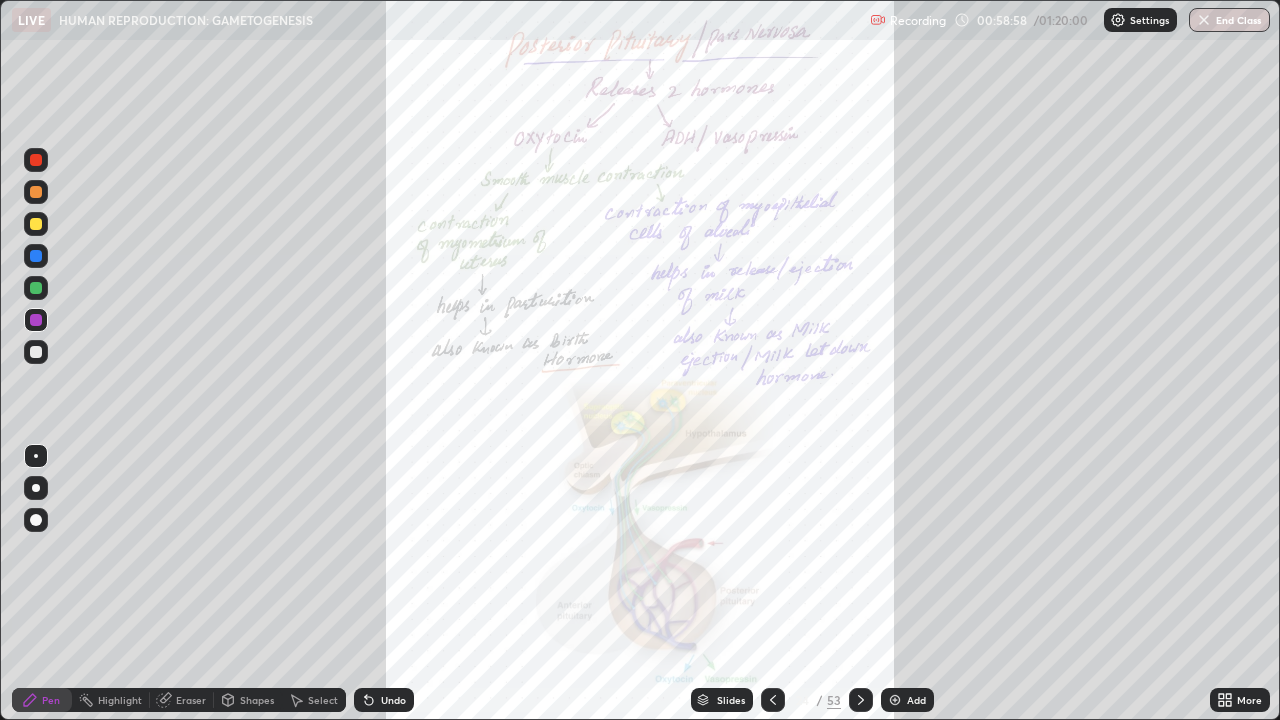 click 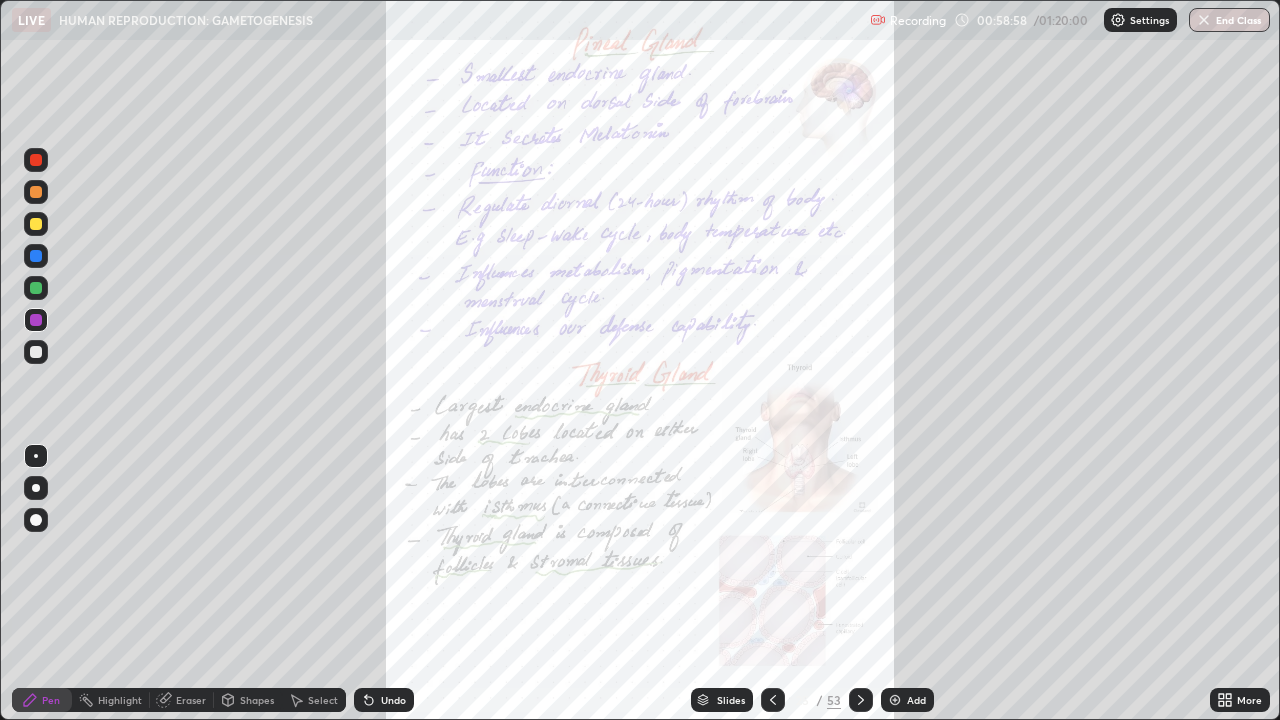 click 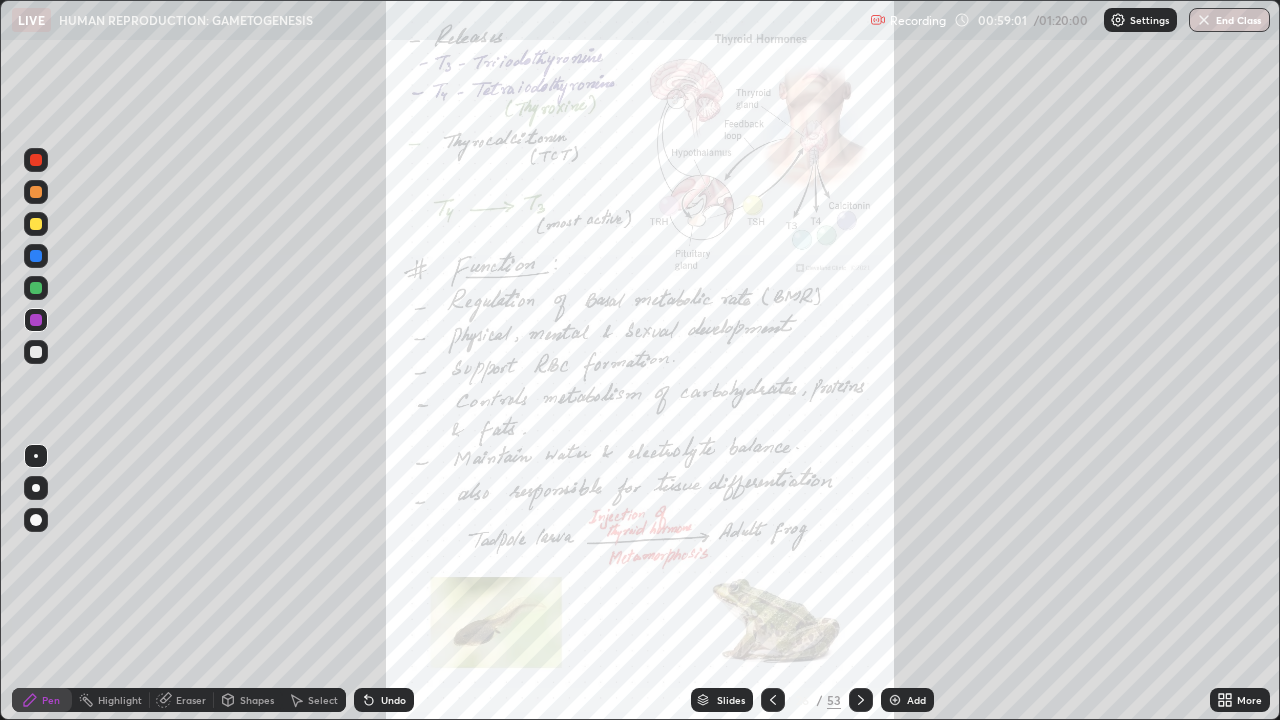 click 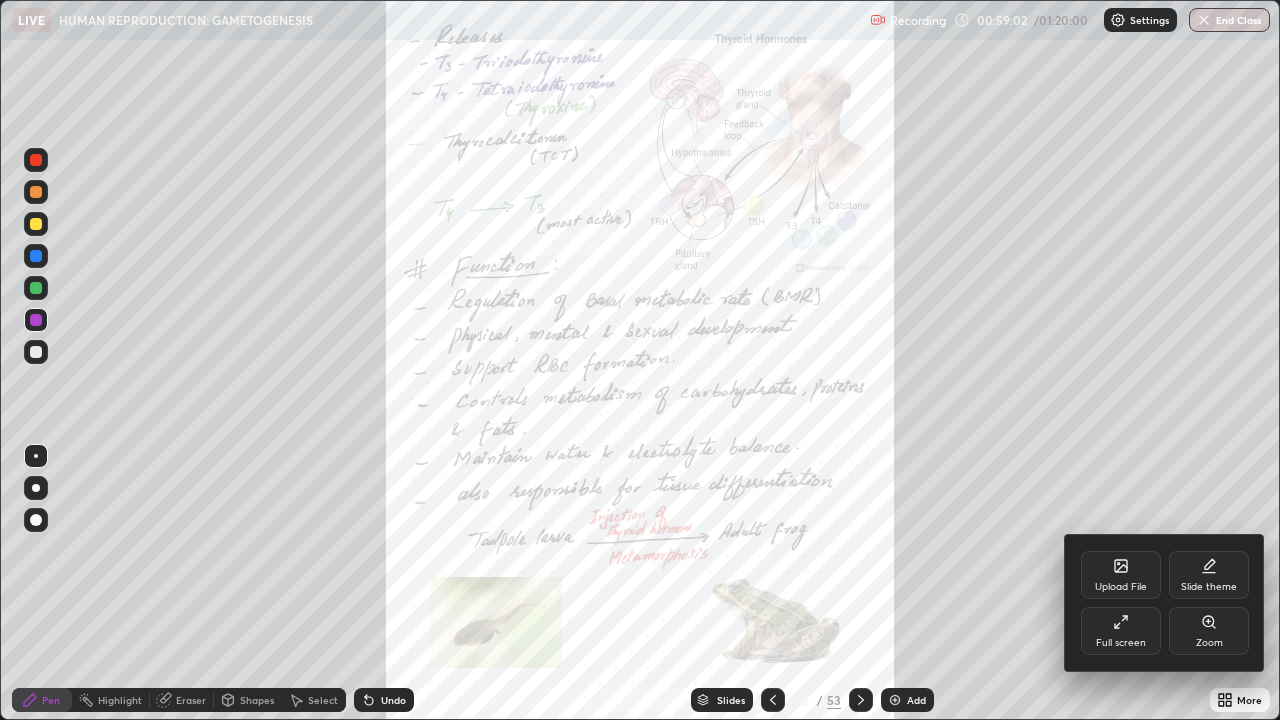 click 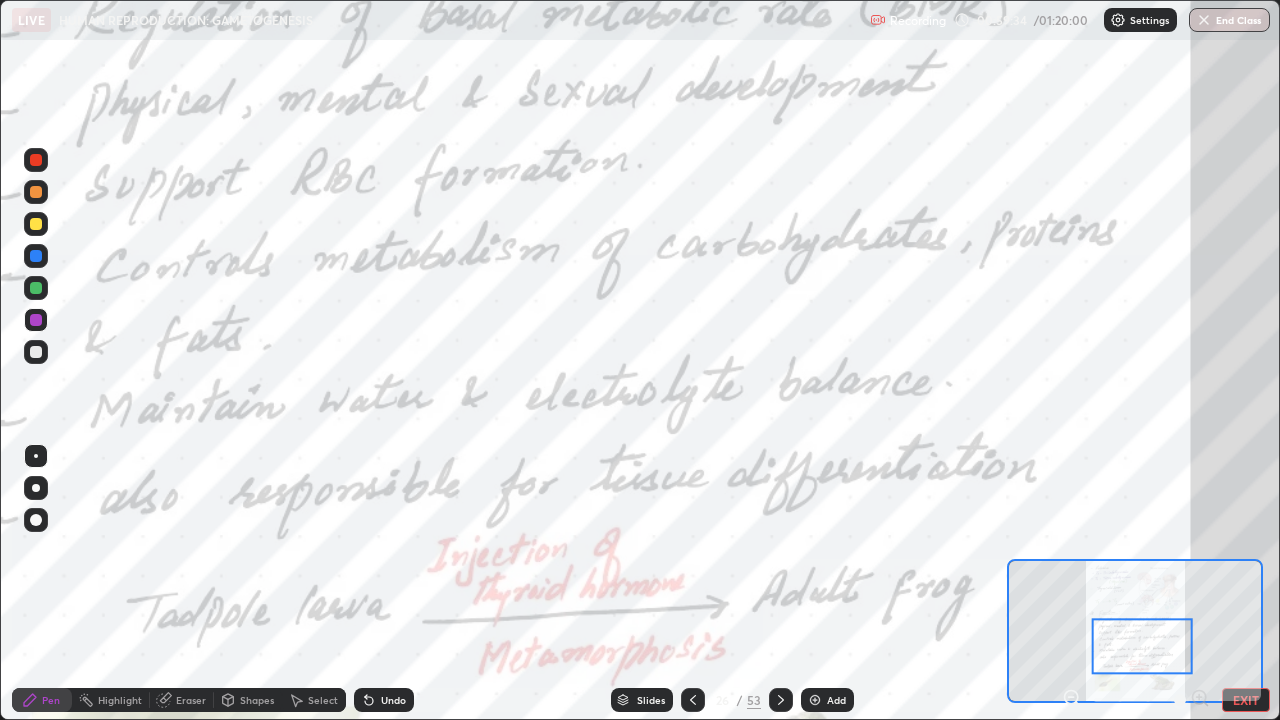 click on "Eraser" at bounding box center [191, 700] 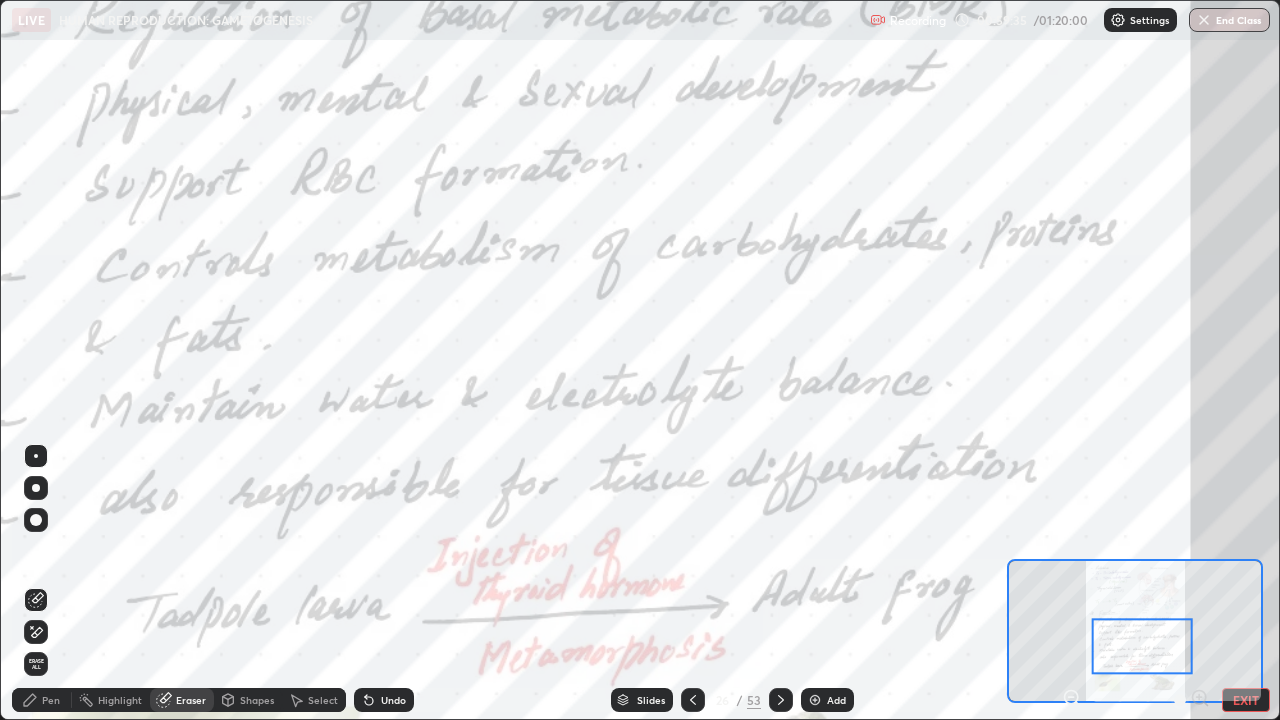 click on "Eraser" at bounding box center [182, 700] 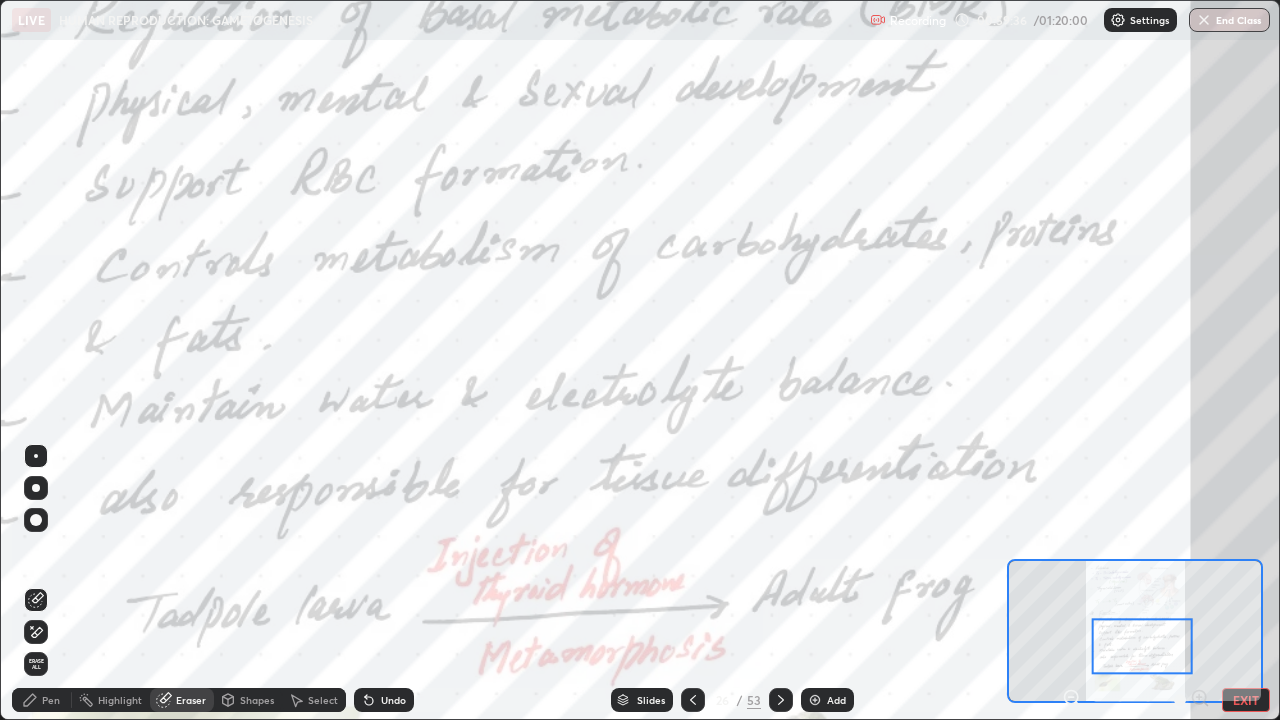 click on "Erase all" at bounding box center [36, 664] 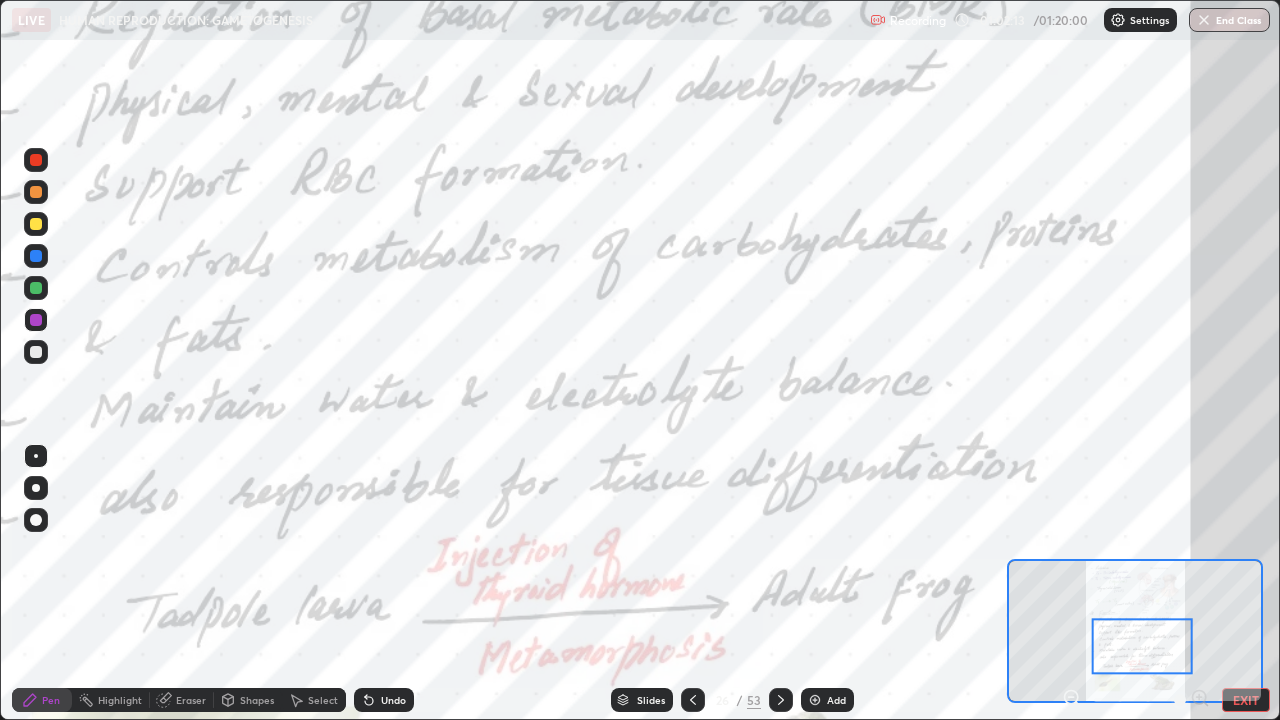 click at bounding box center (781, 700) 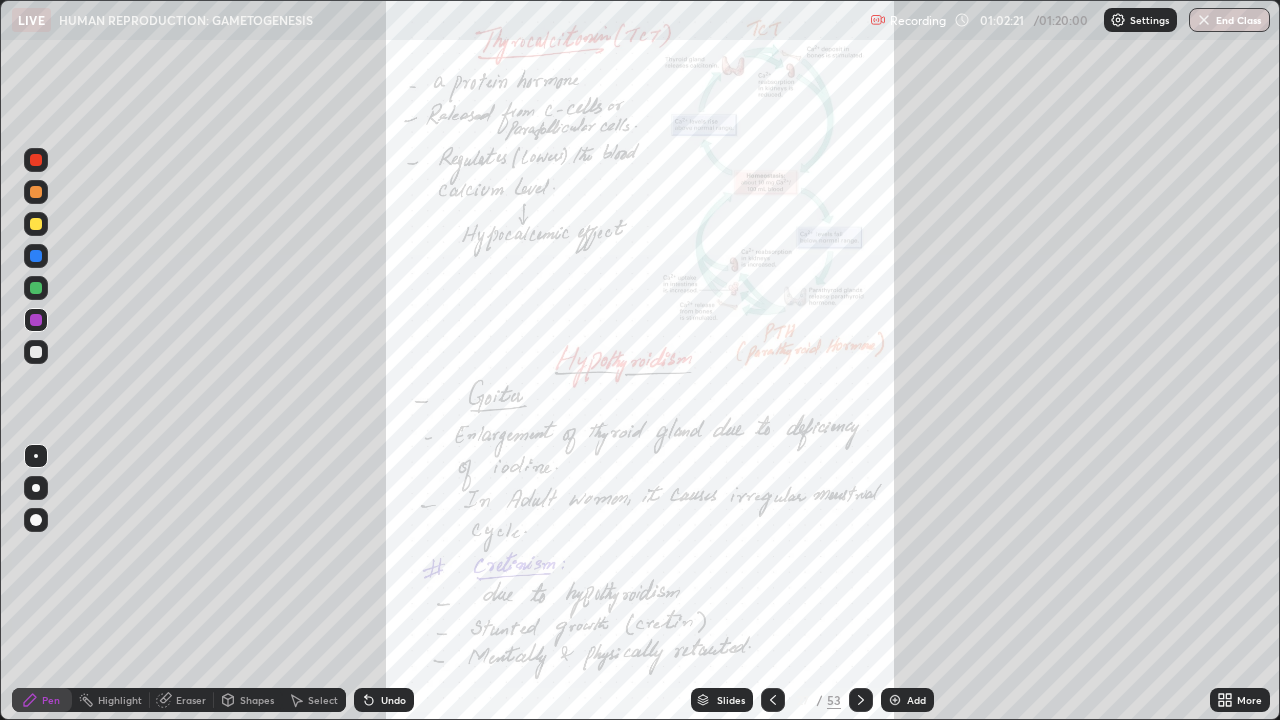 click 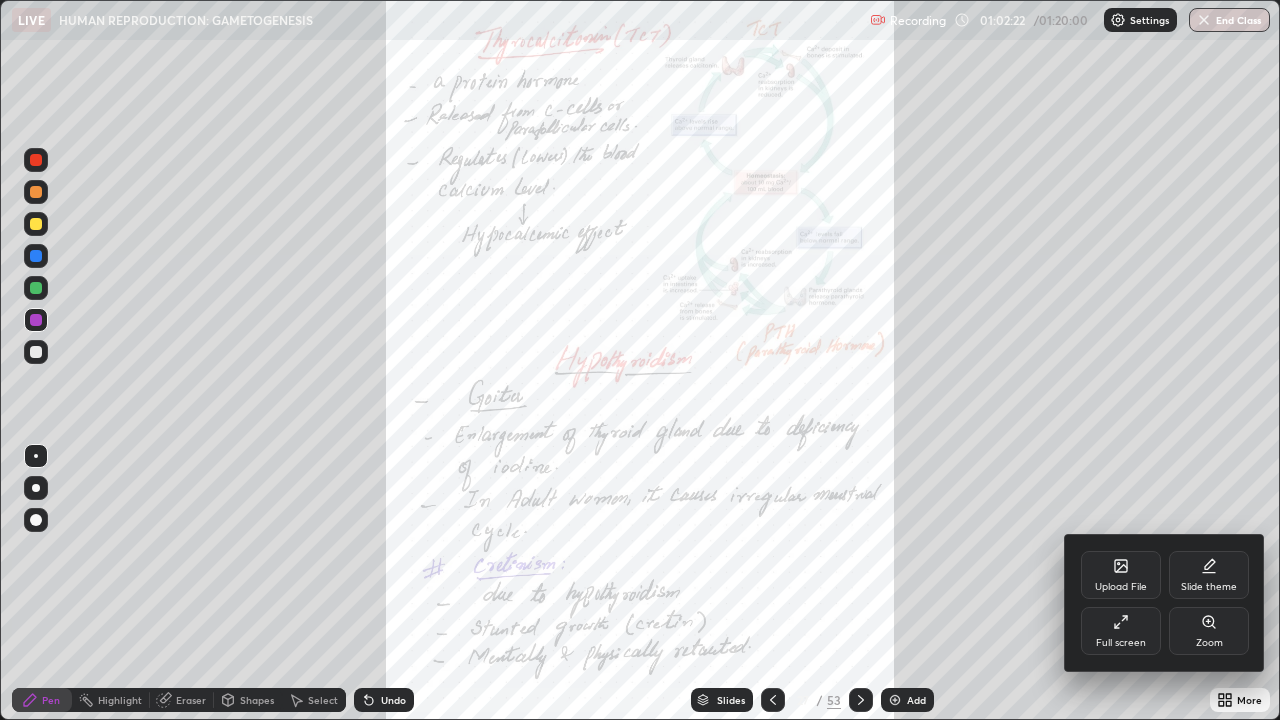 click on "Zoom" at bounding box center [1209, 643] 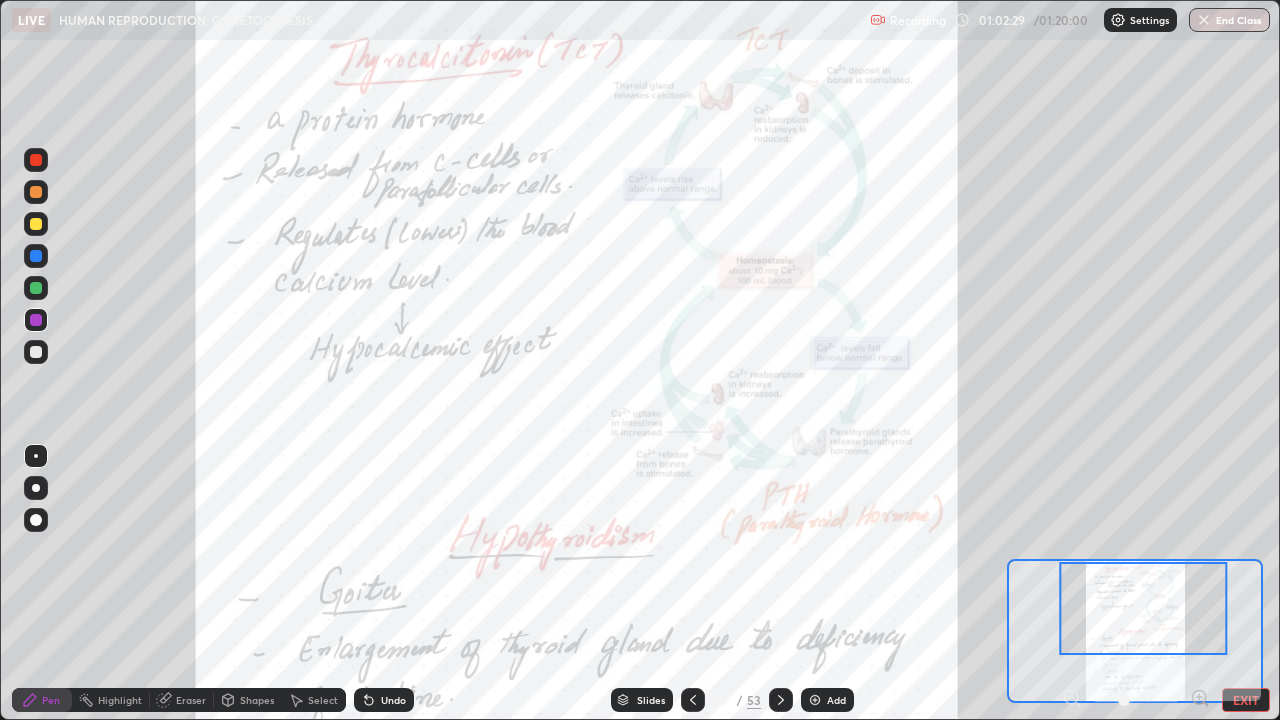 click 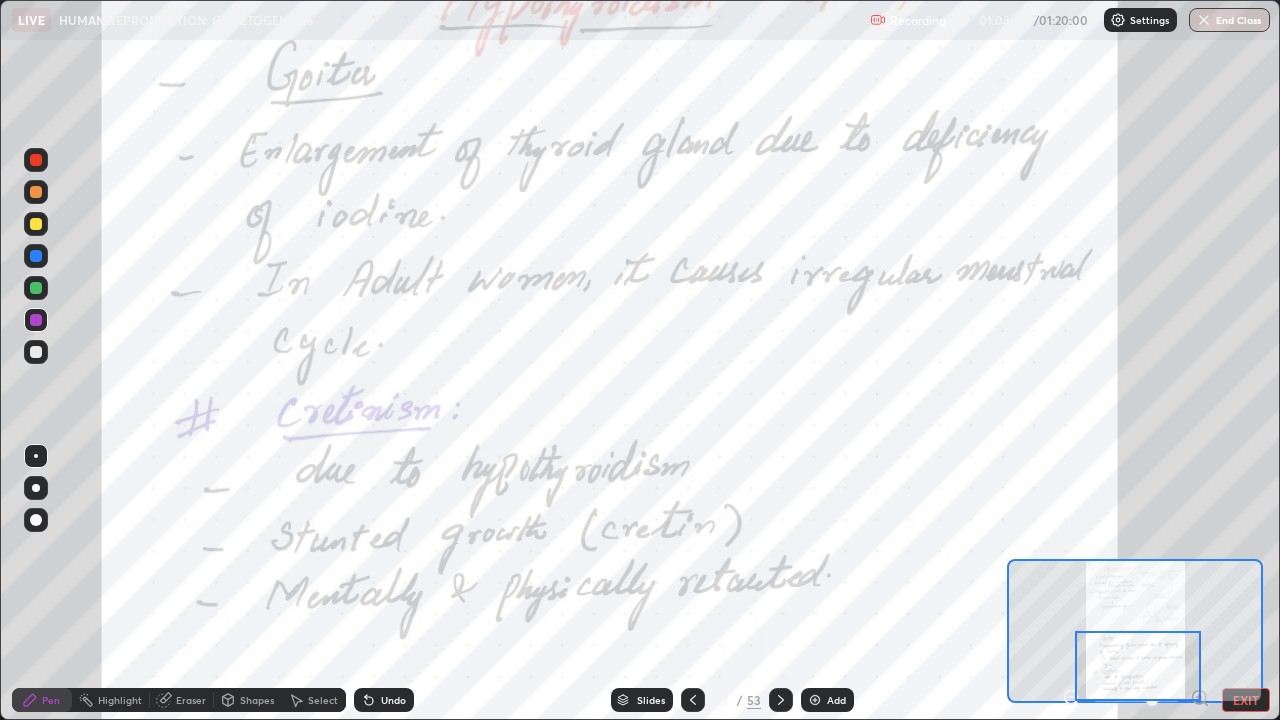 click 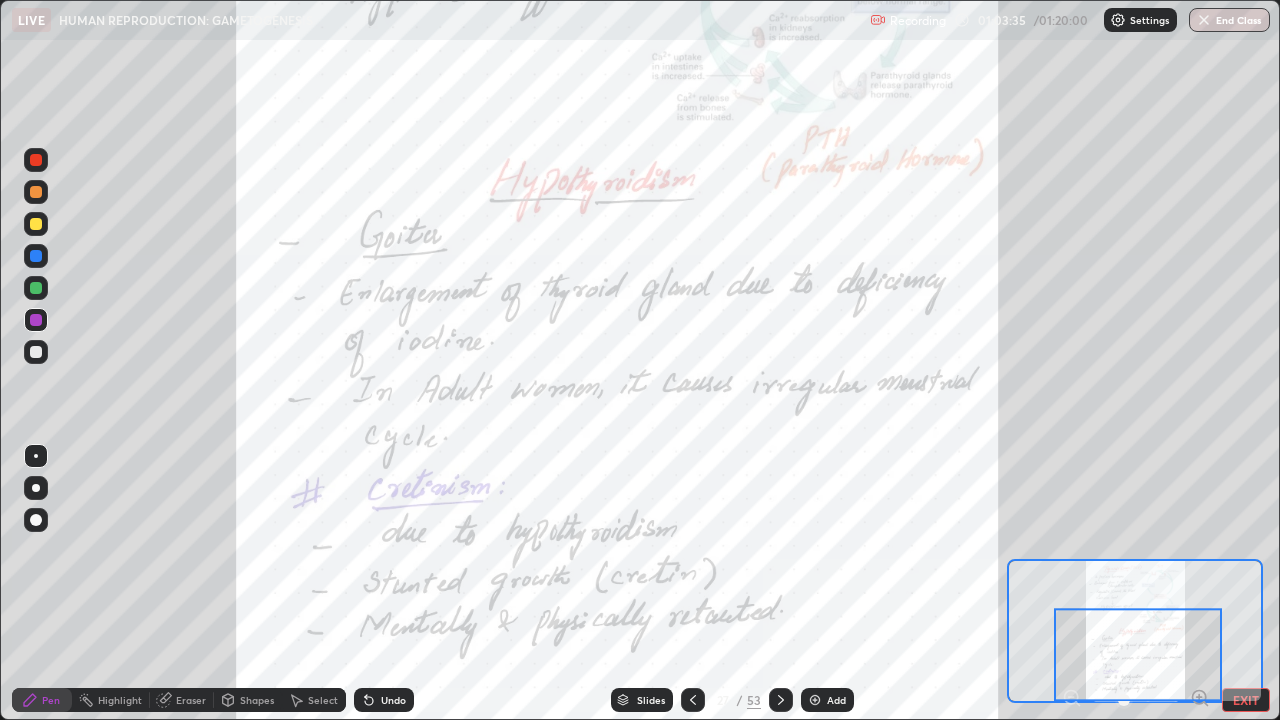 click 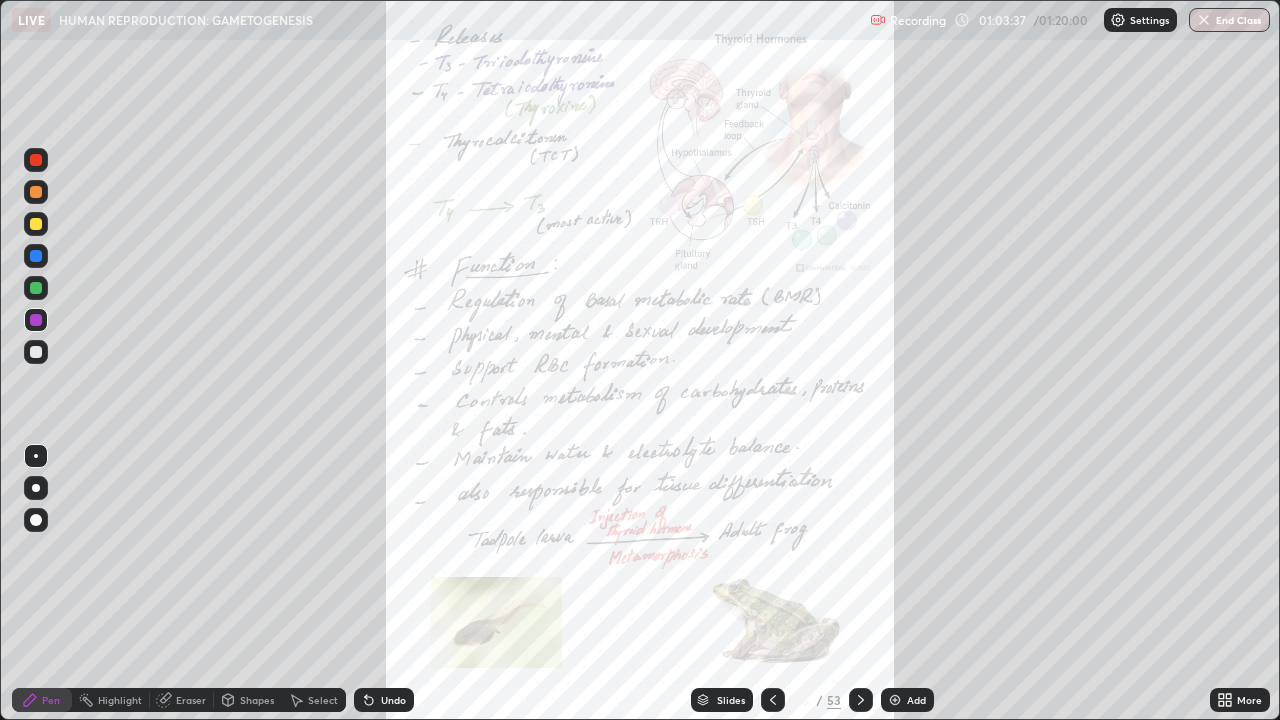 click 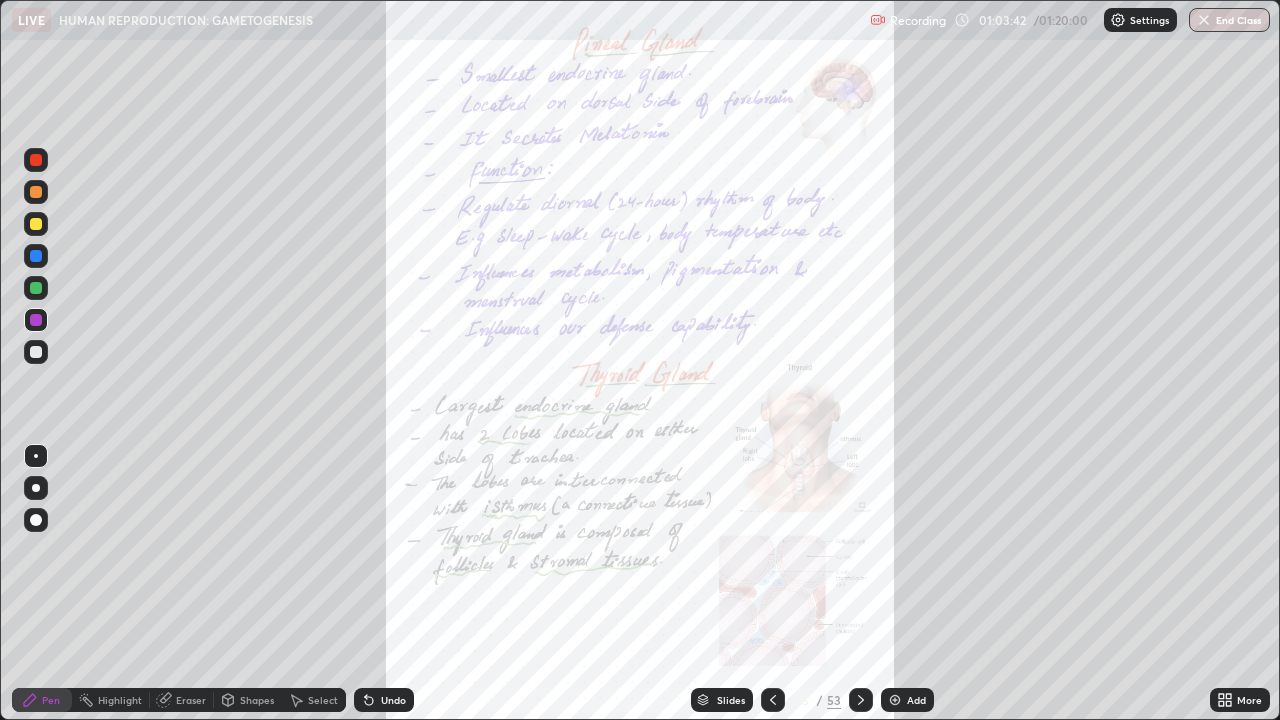 click 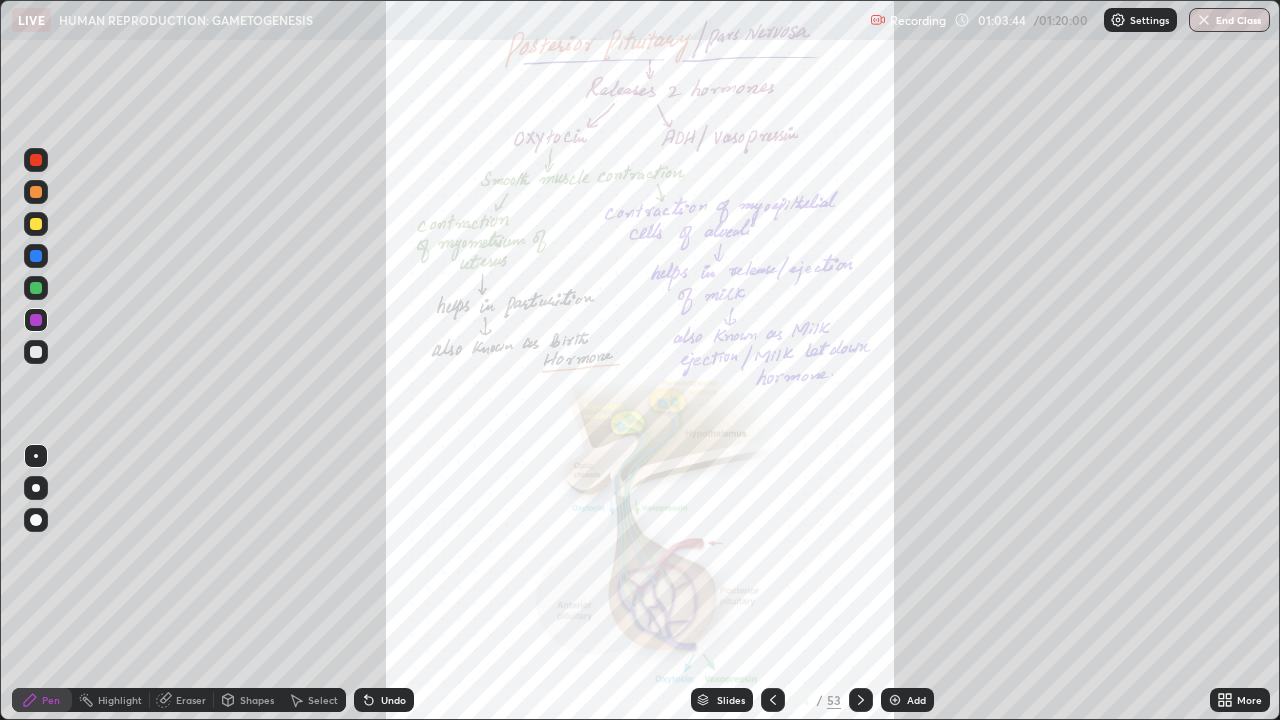 click 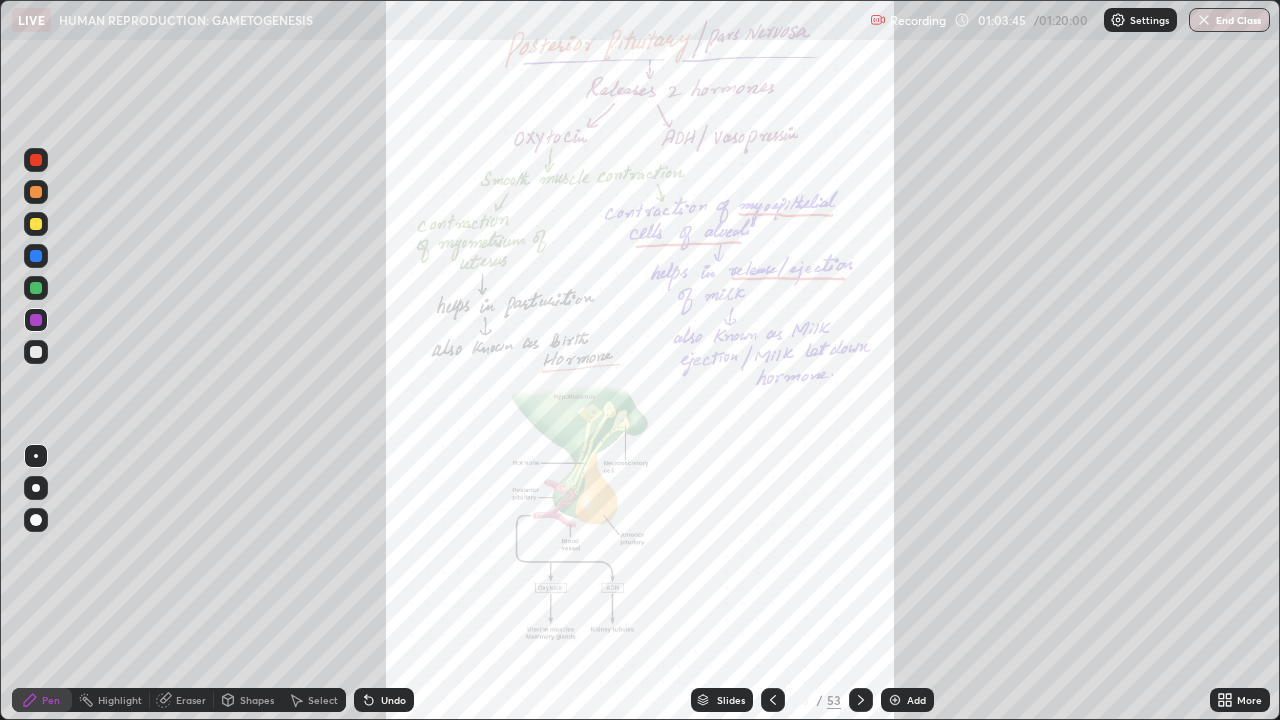 click 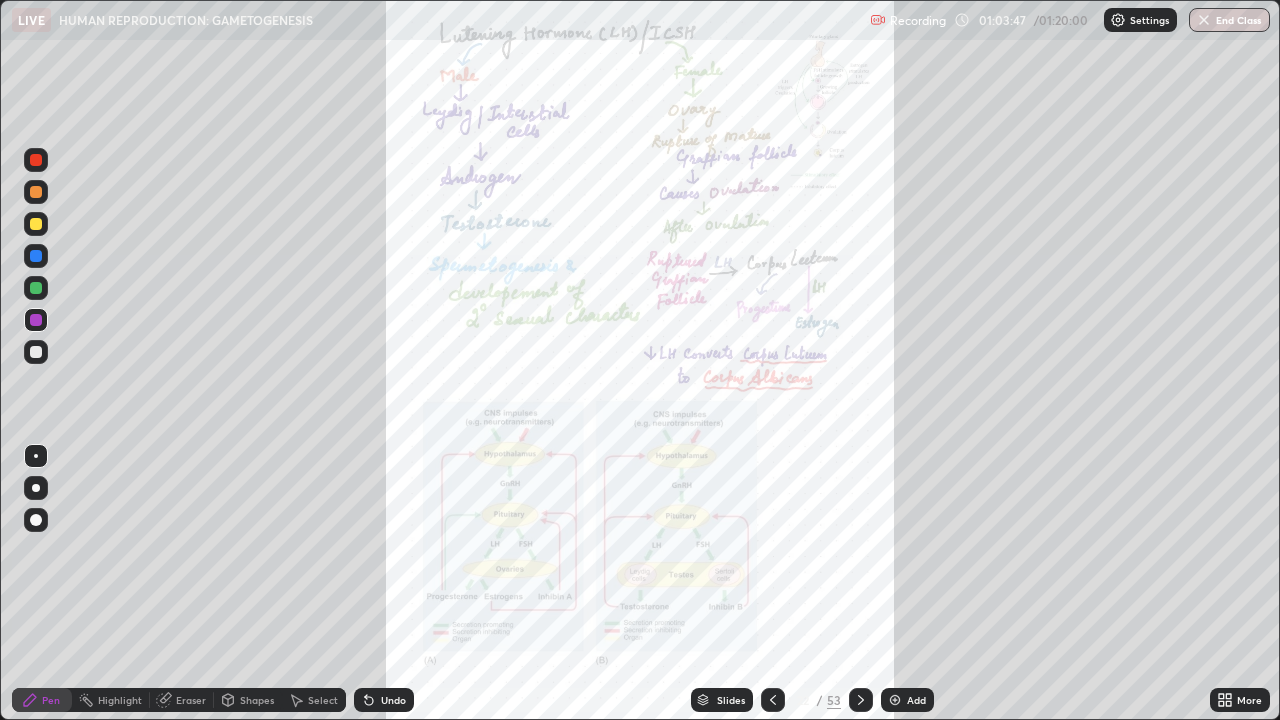 click 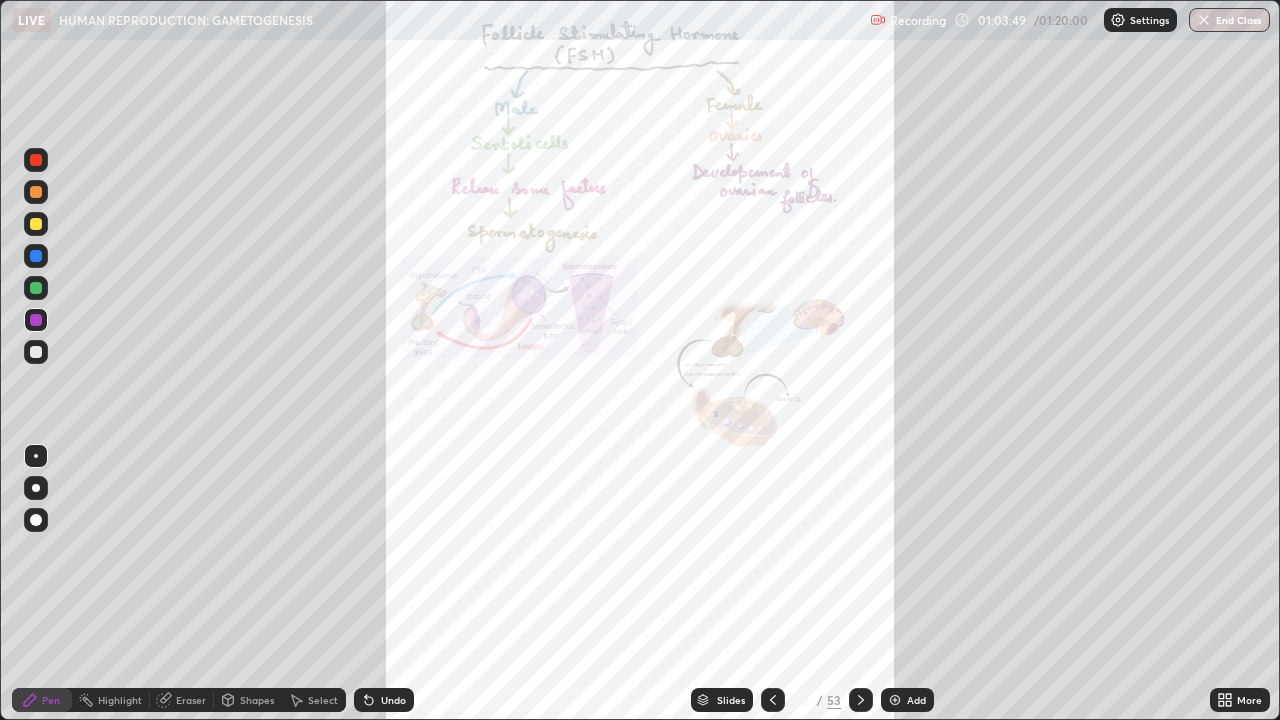 click 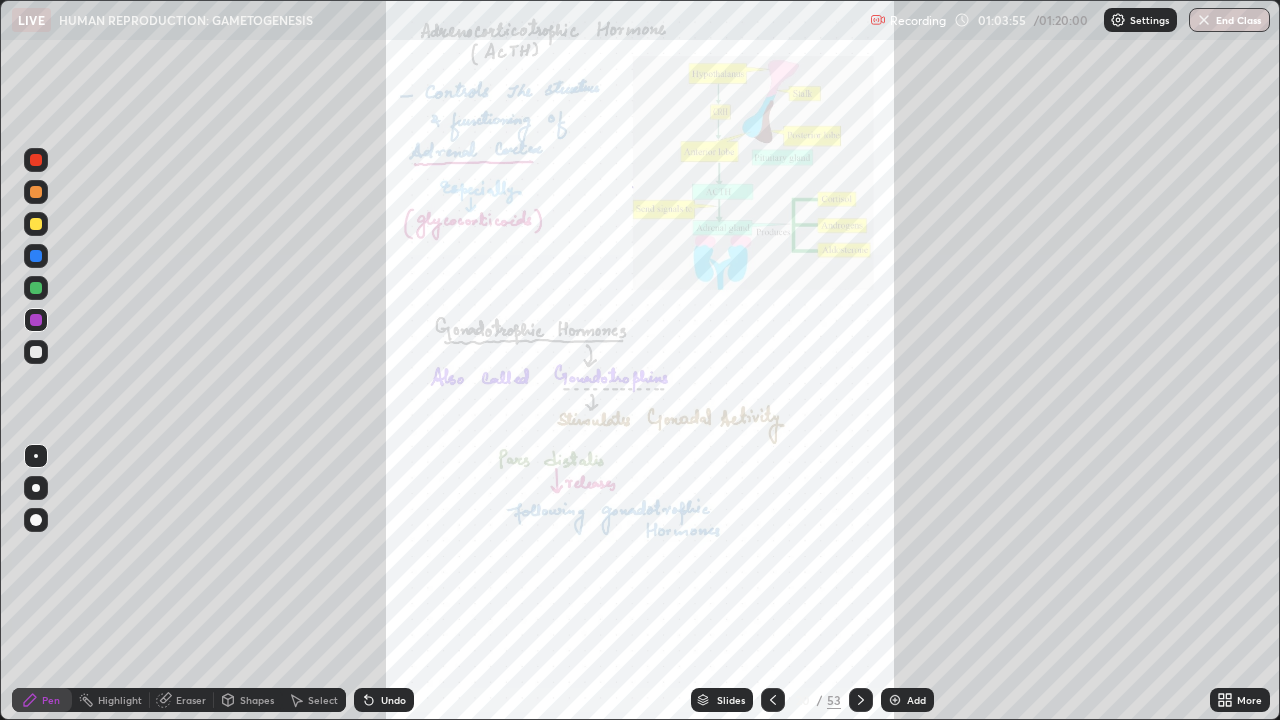 click on "More" at bounding box center [1249, 700] 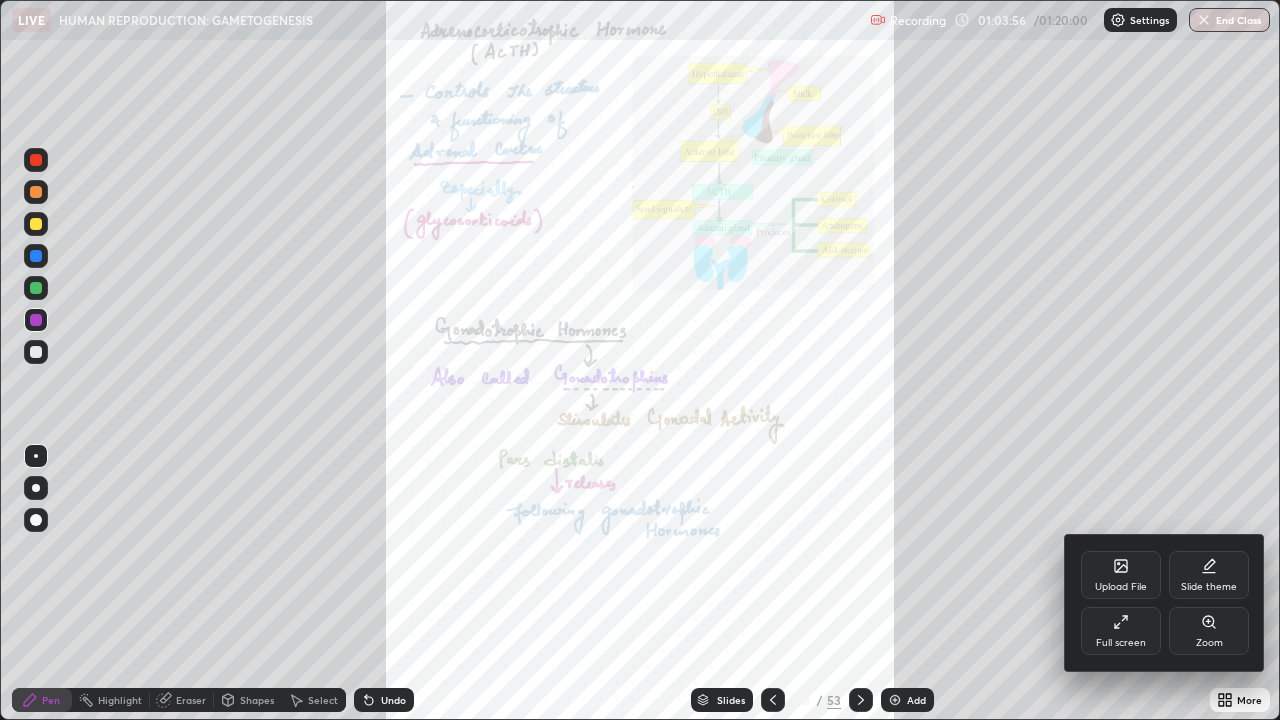 click on "Zoom" at bounding box center [1209, 631] 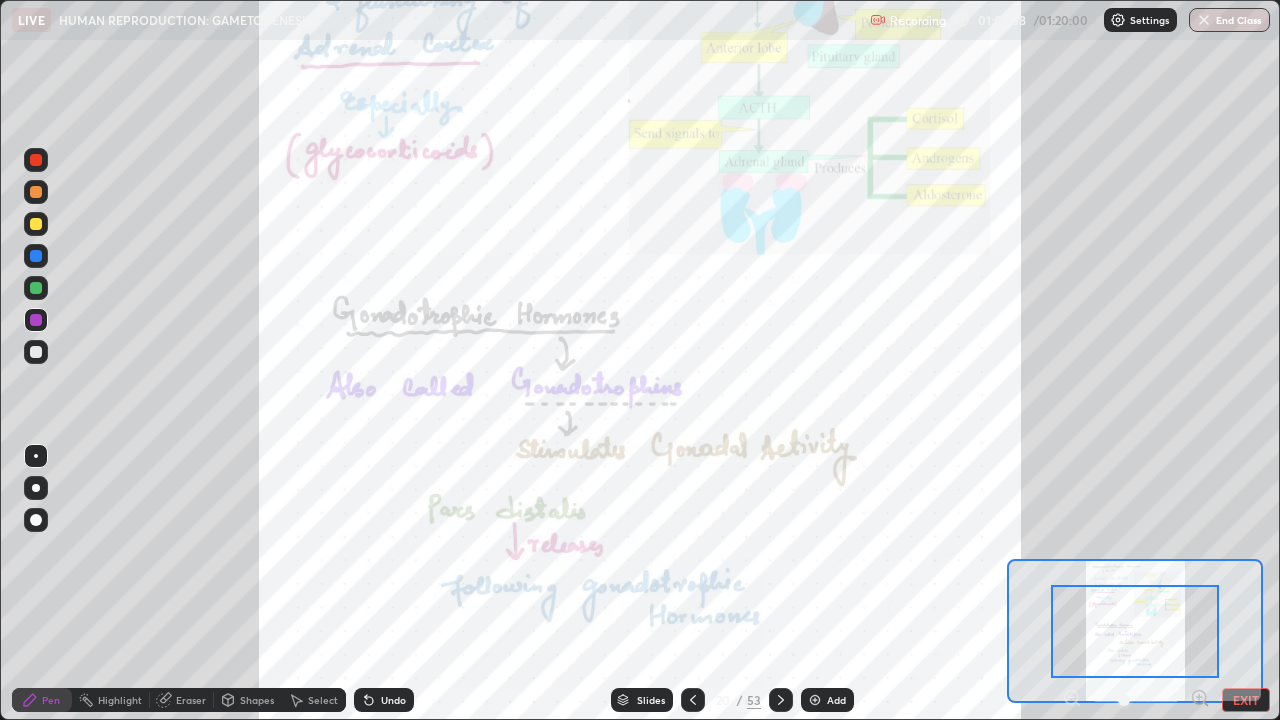 click 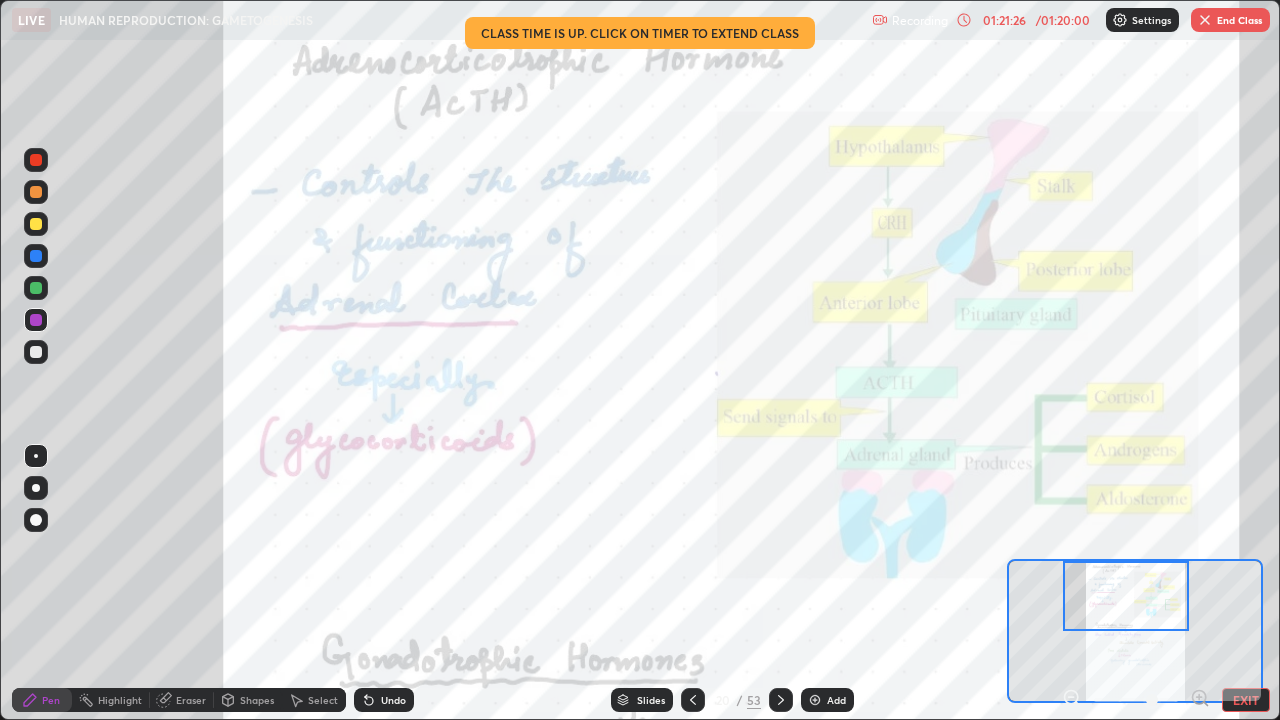 click on "End Class" at bounding box center [1230, 20] 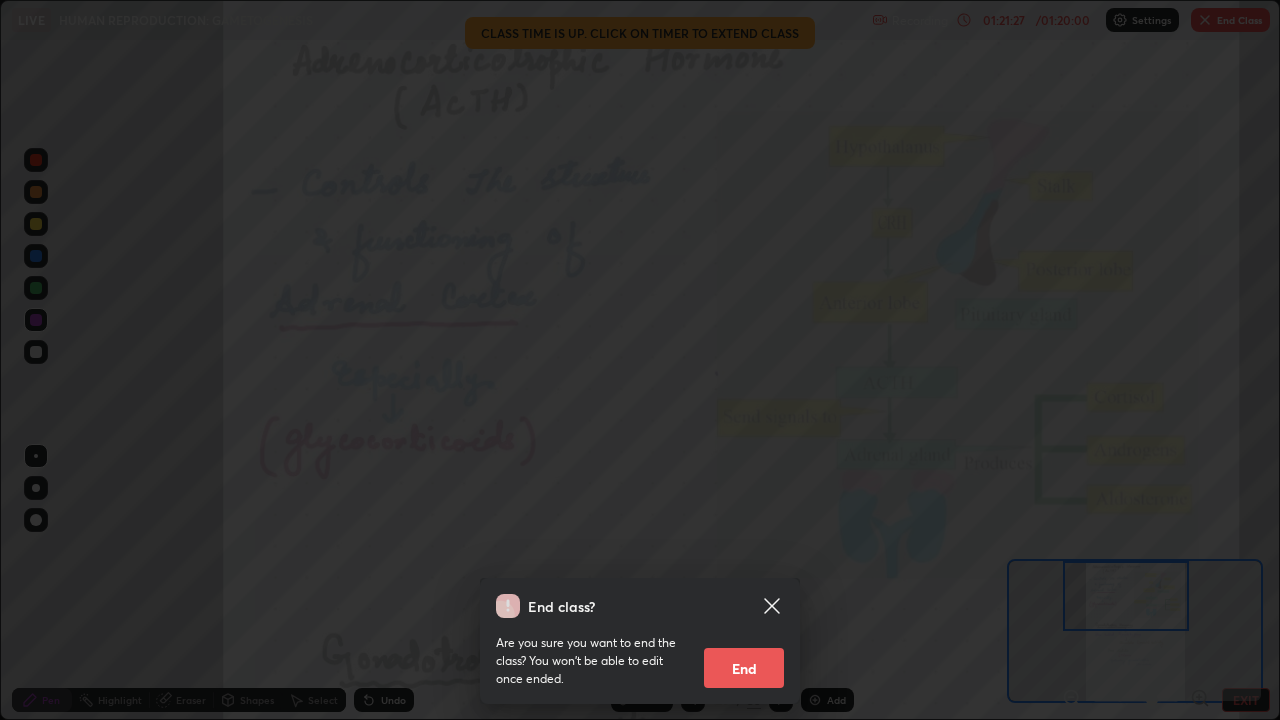 click on "End" at bounding box center (744, 668) 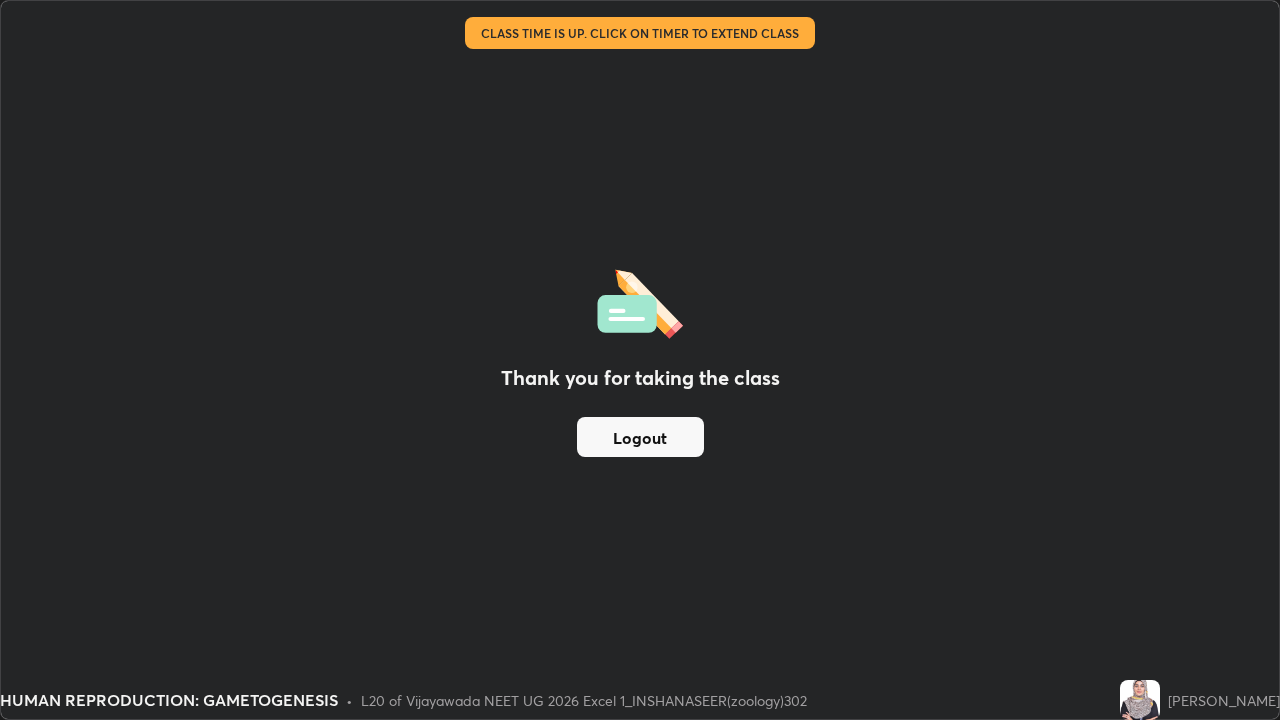 click on "Logout" at bounding box center (640, 437) 